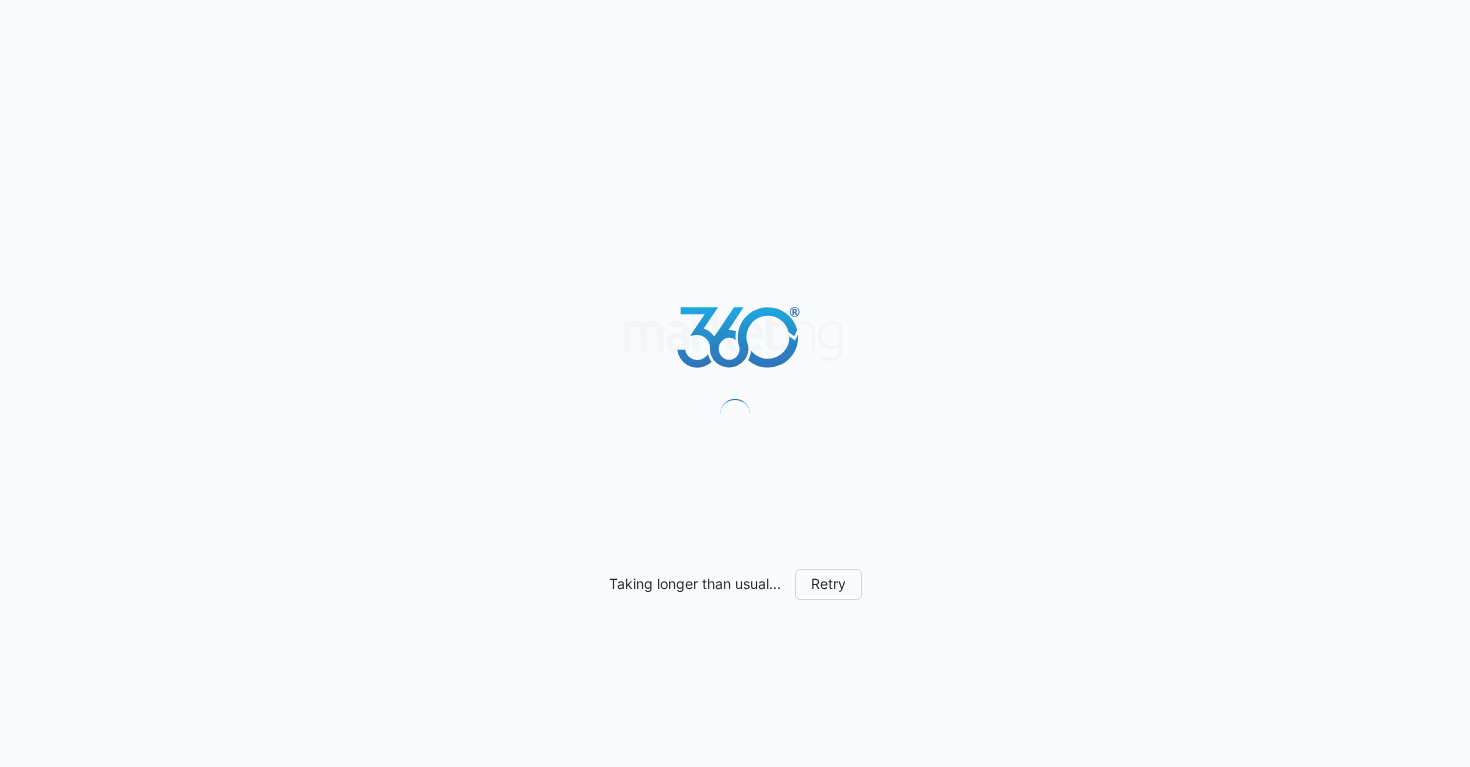 scroll, scrollTop: 0, scrollLeft: 0, axis: both 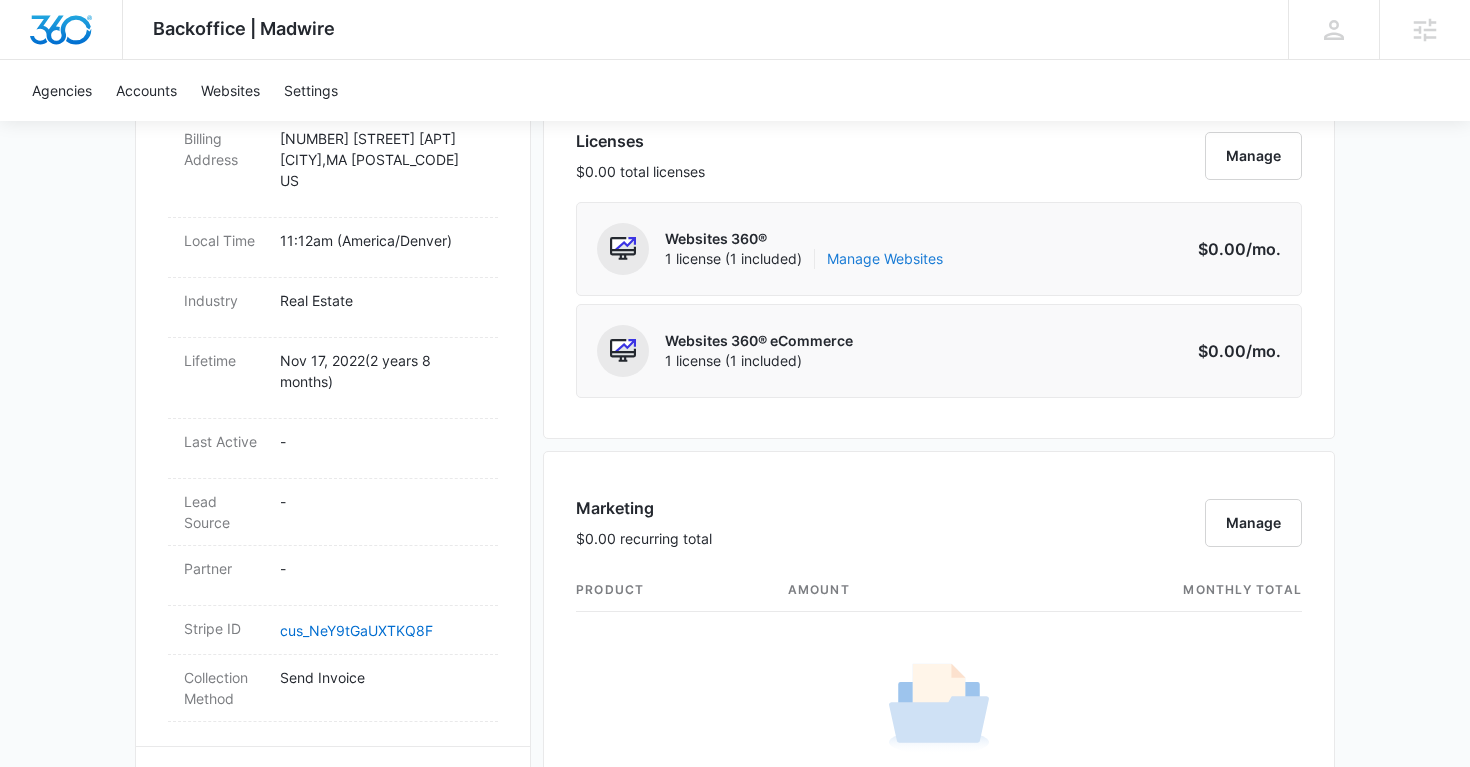 click on "Manage Websites" at bounding box center (885, 259) 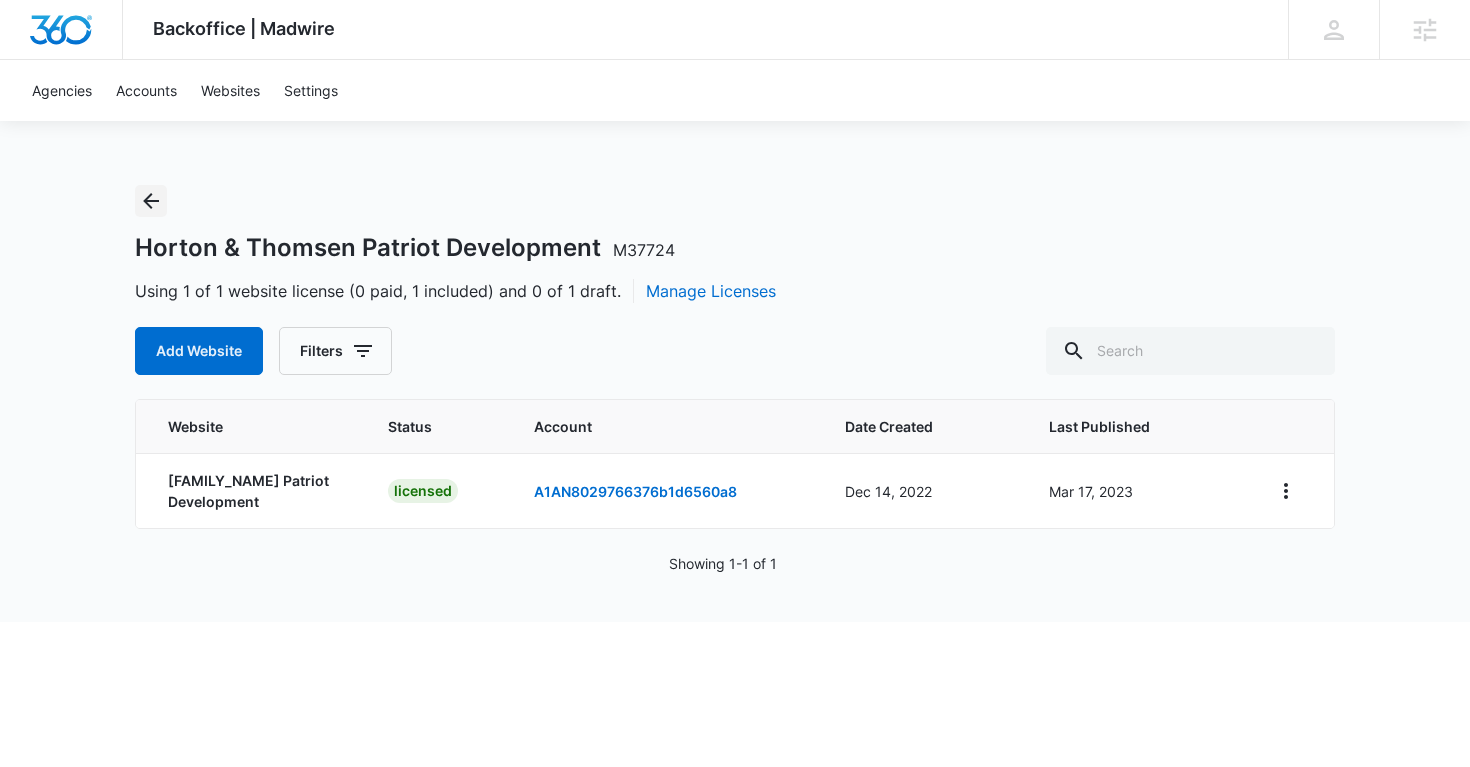 click 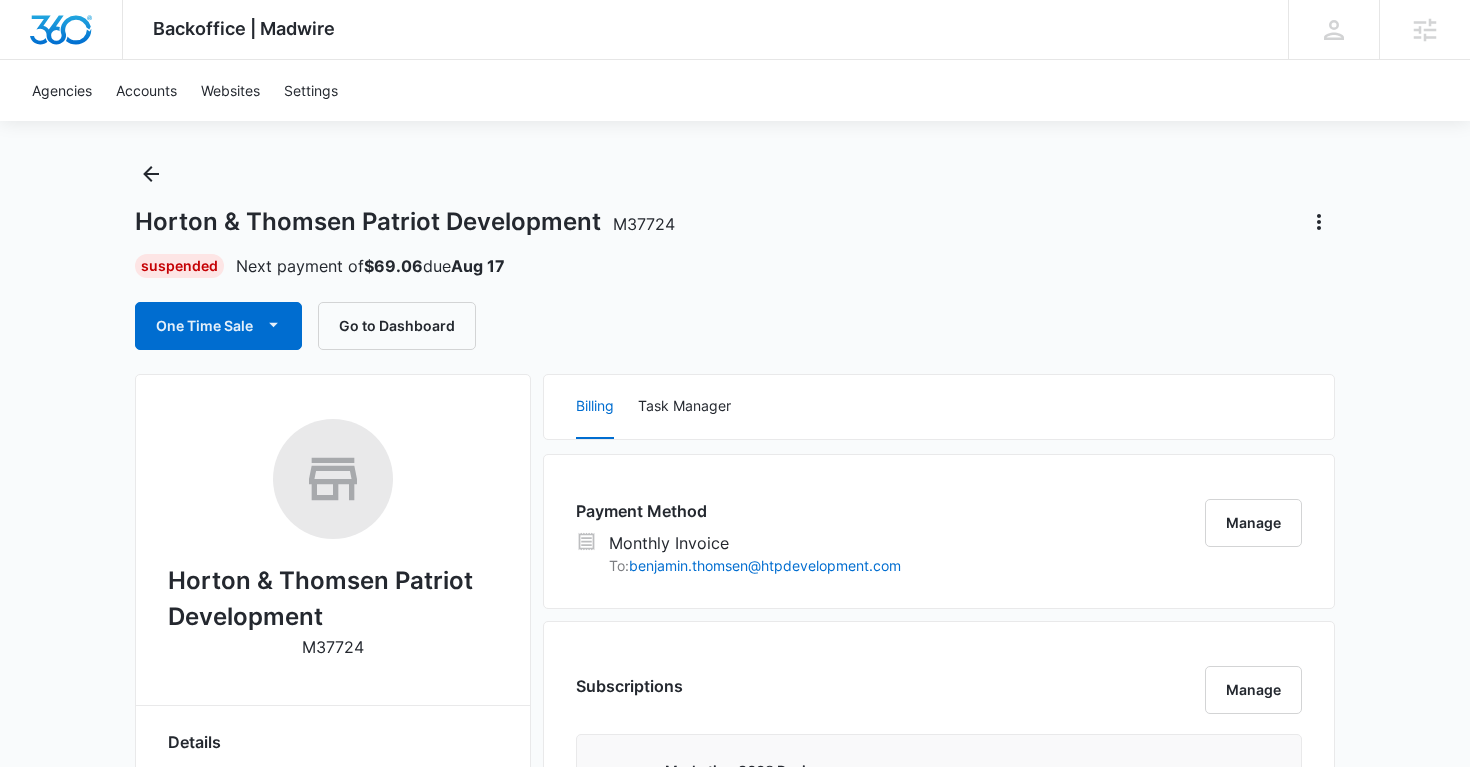 scroll, scrollTop: 26, scrollLeft: 0, axis: vertical 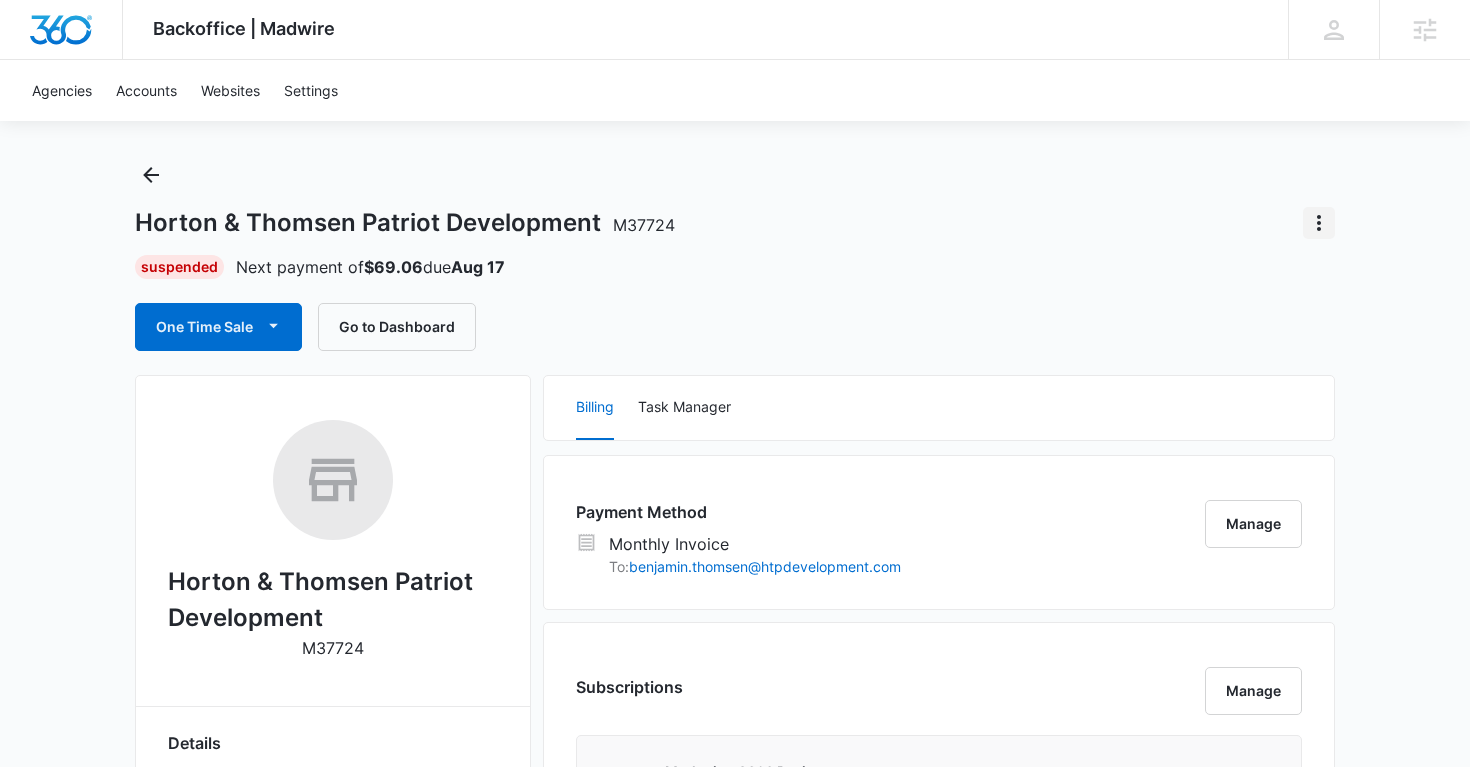 click 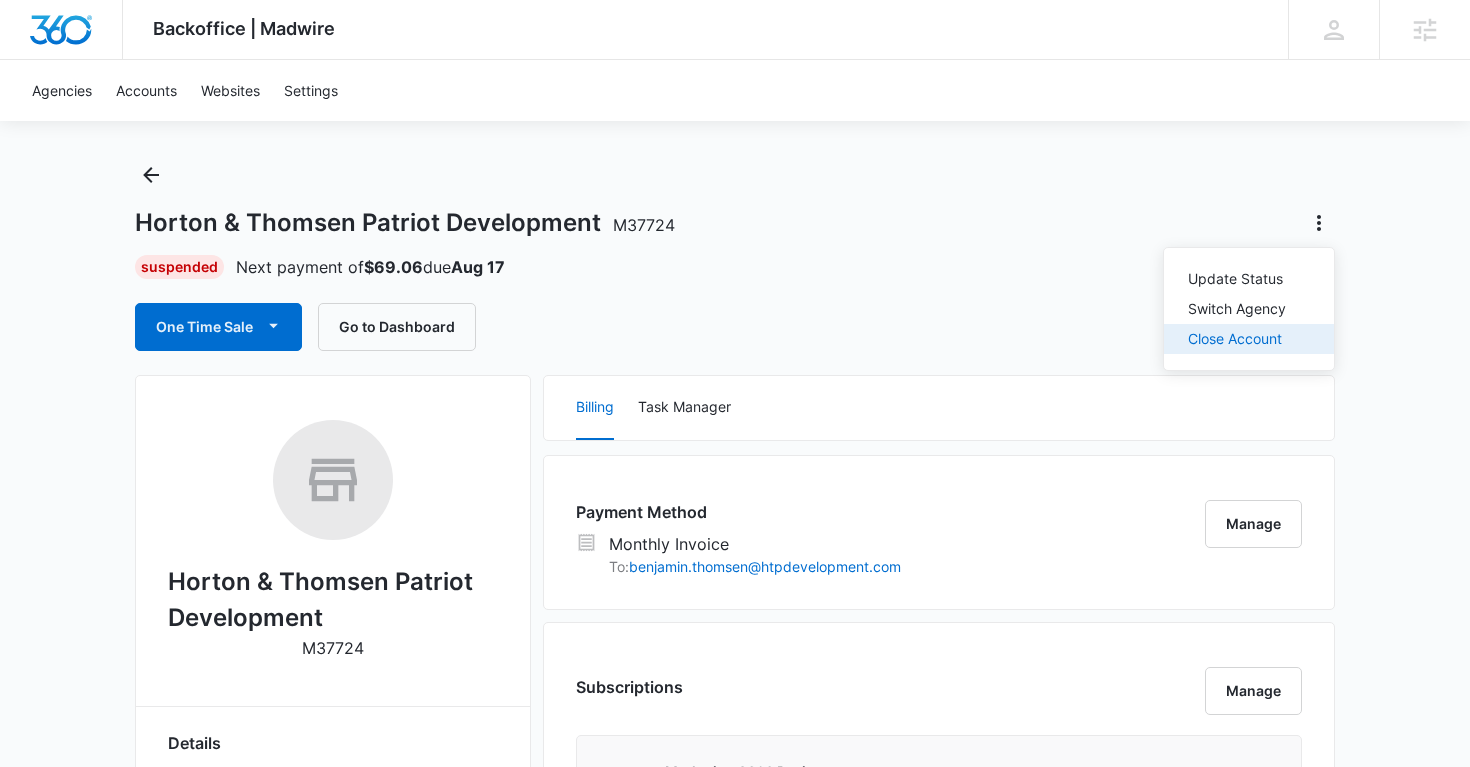click on "Close Account" at bounding box center (1237, 339) 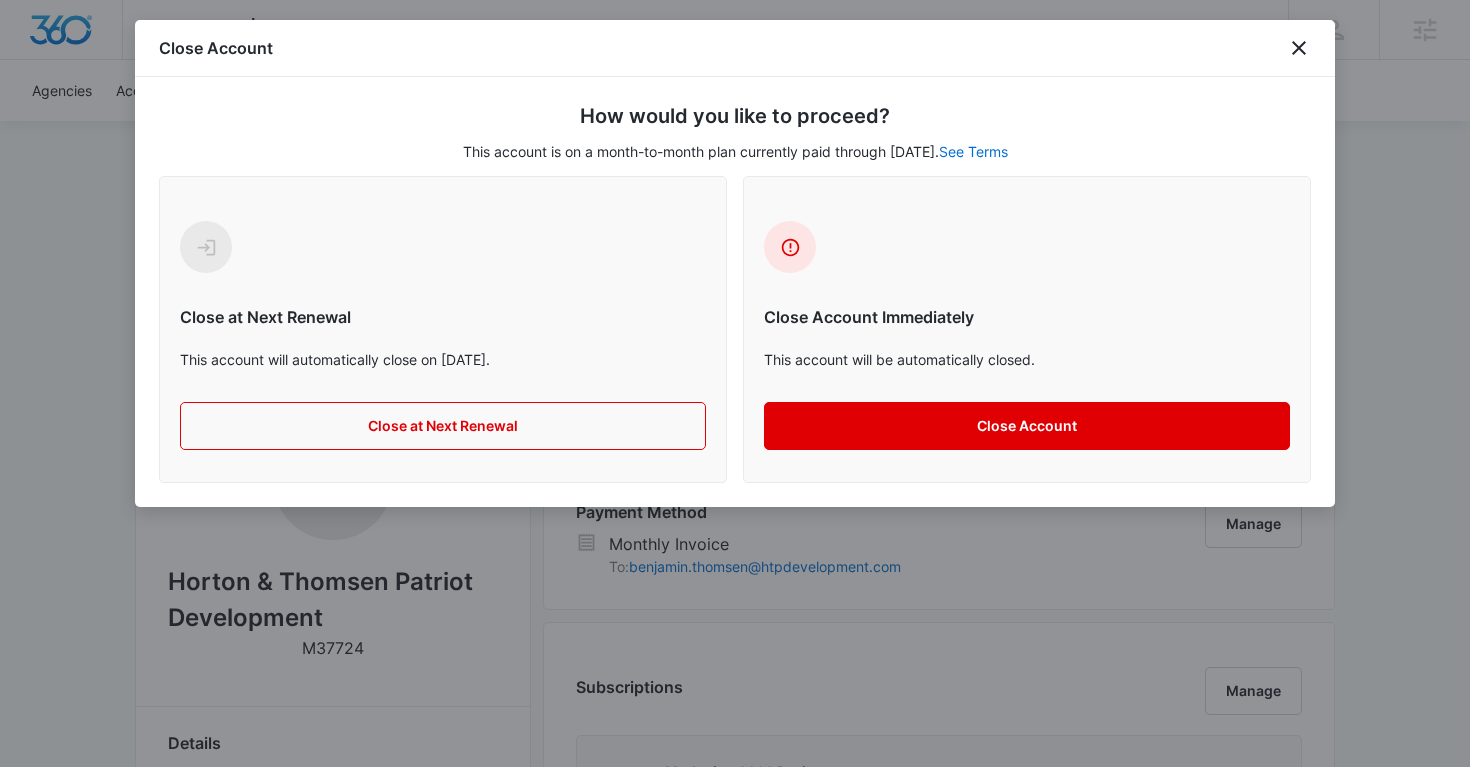 click on "Close Account" at bounding box center (1027, 426) 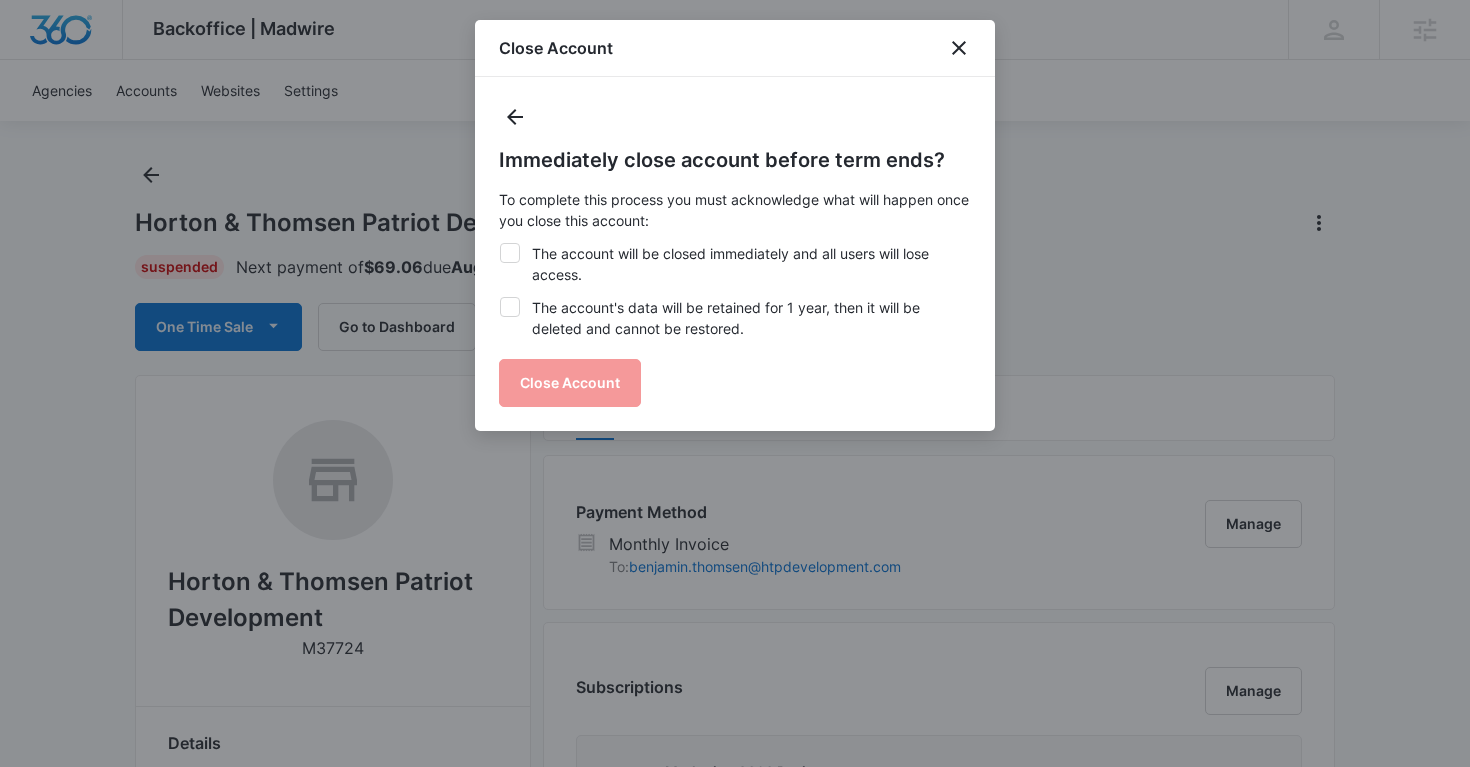 click on "The account will be closed immediately and all users will lose access." at bounding box center [735, 264] 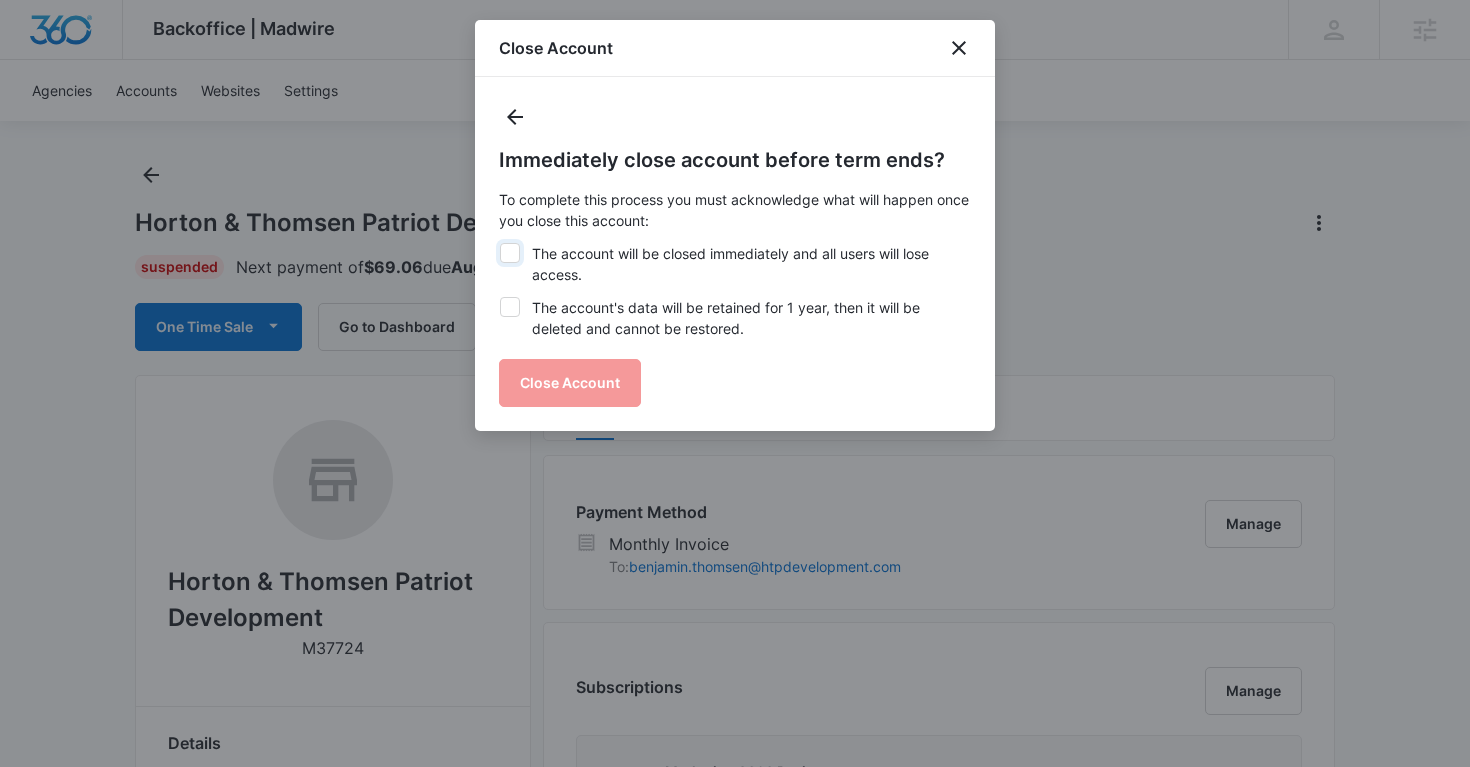 click on "The account will be closed immediately and all users will lose access." at bounding box center (499, 243) 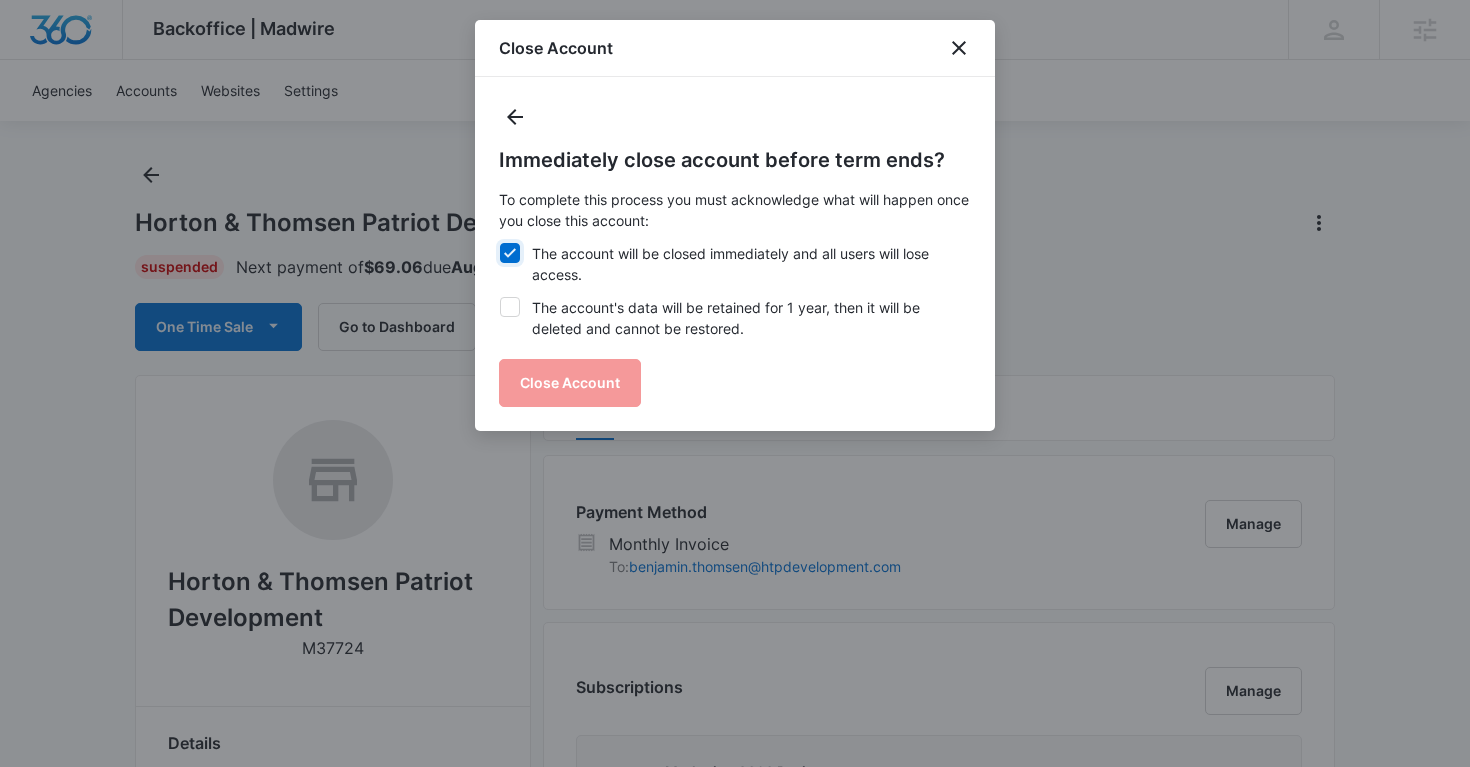 checkbox on "true" 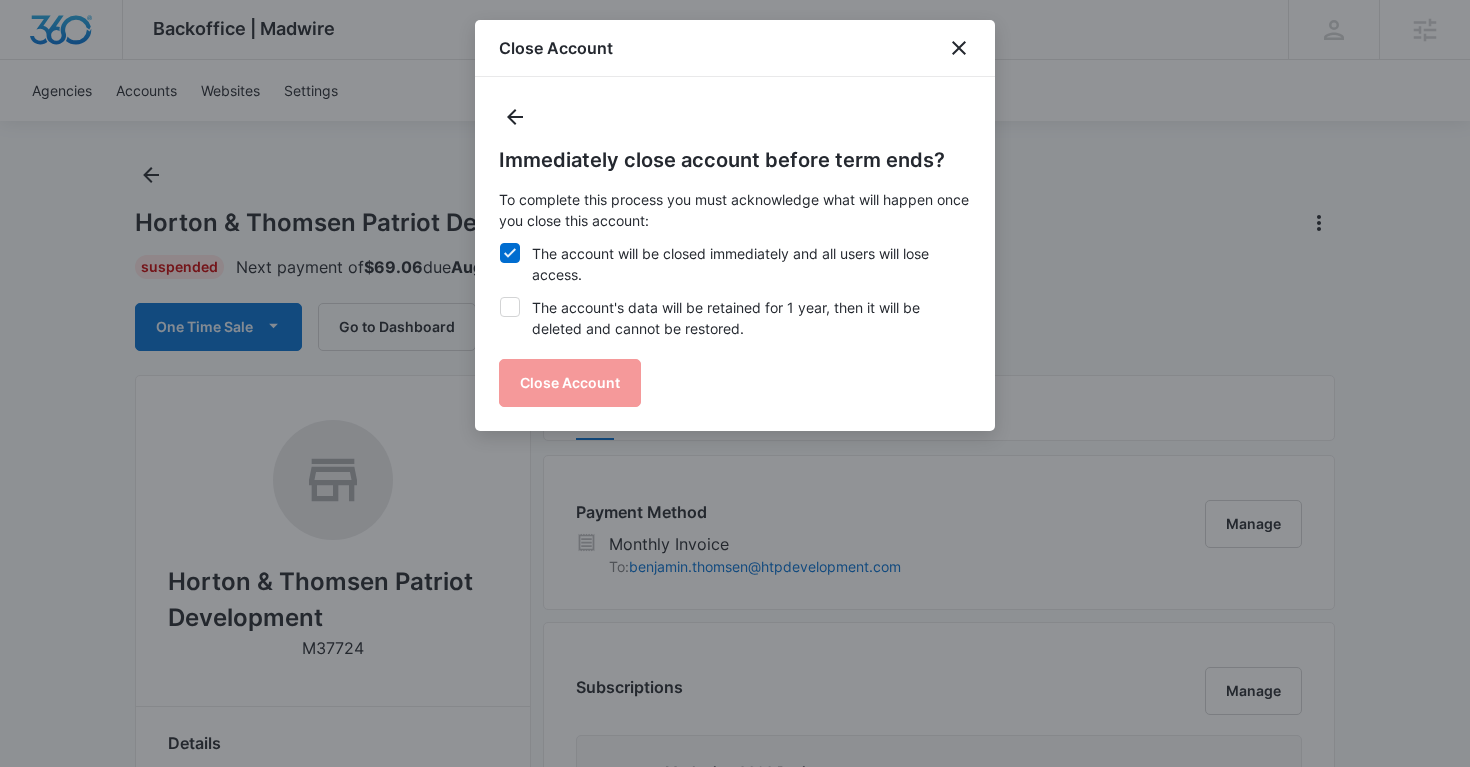 click 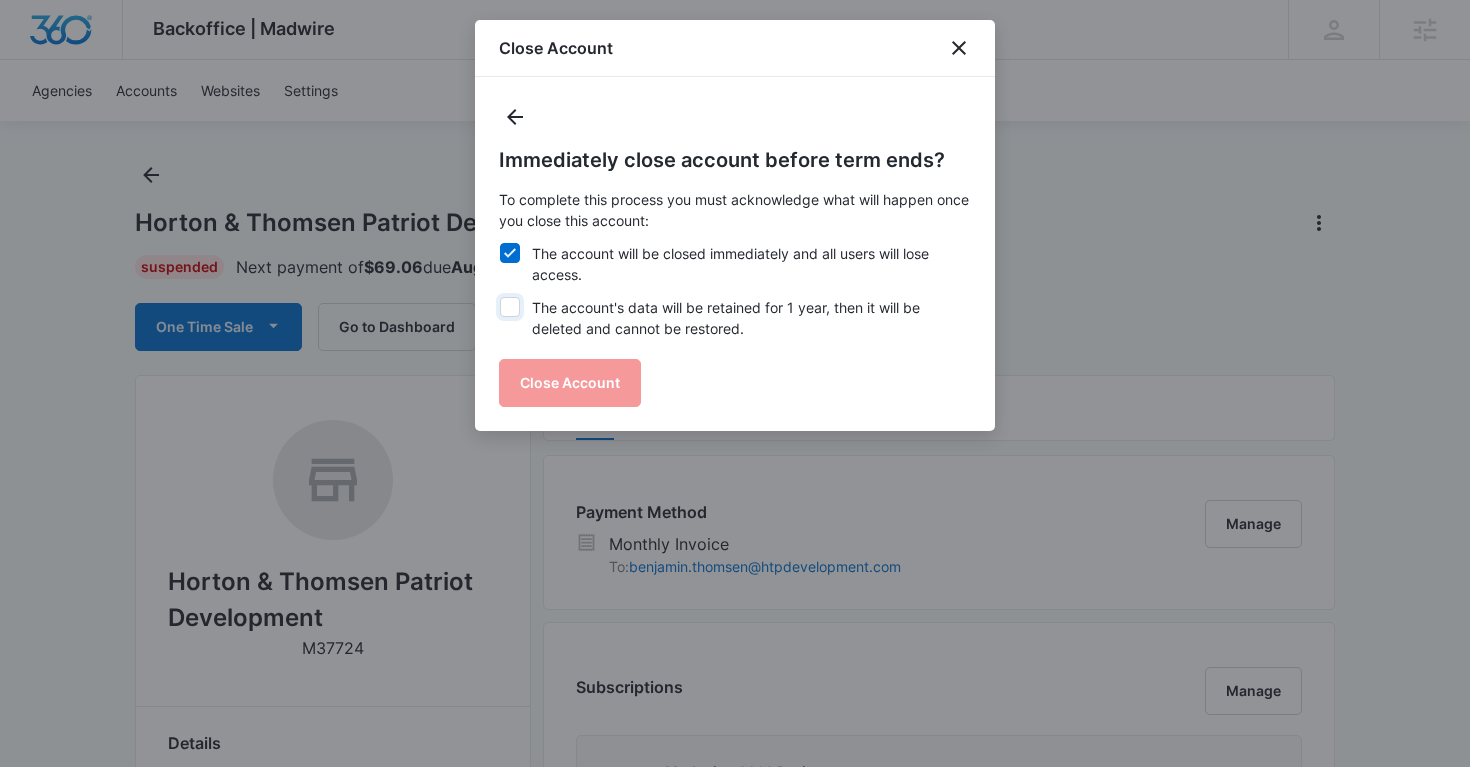 click on "The account's data will be retained for 1 year, then it will be deleted and cannot be restored." at bounding box center (499, 297) 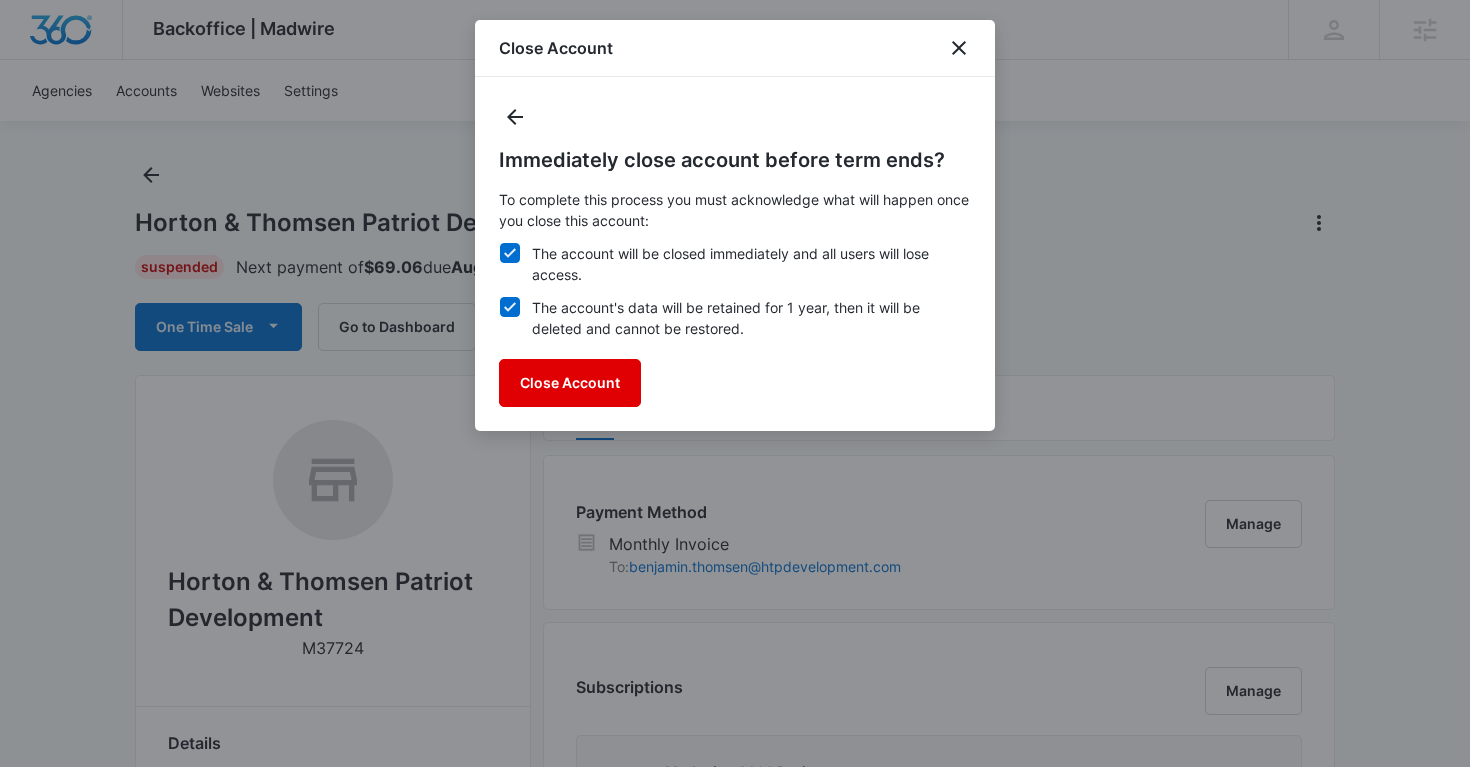 click on "Close Account" at bounding box center [570, 383] 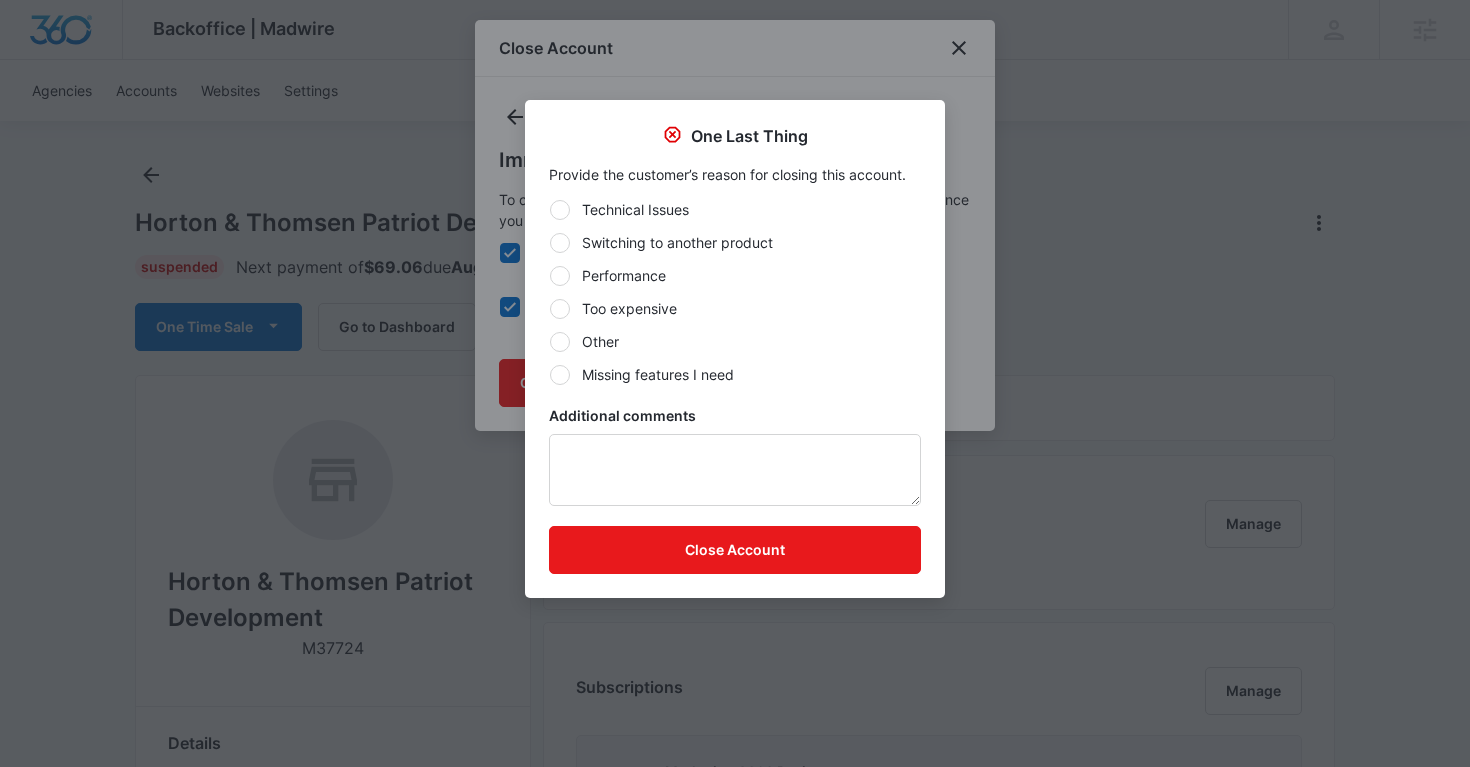 click at bounding box center [560, 342] 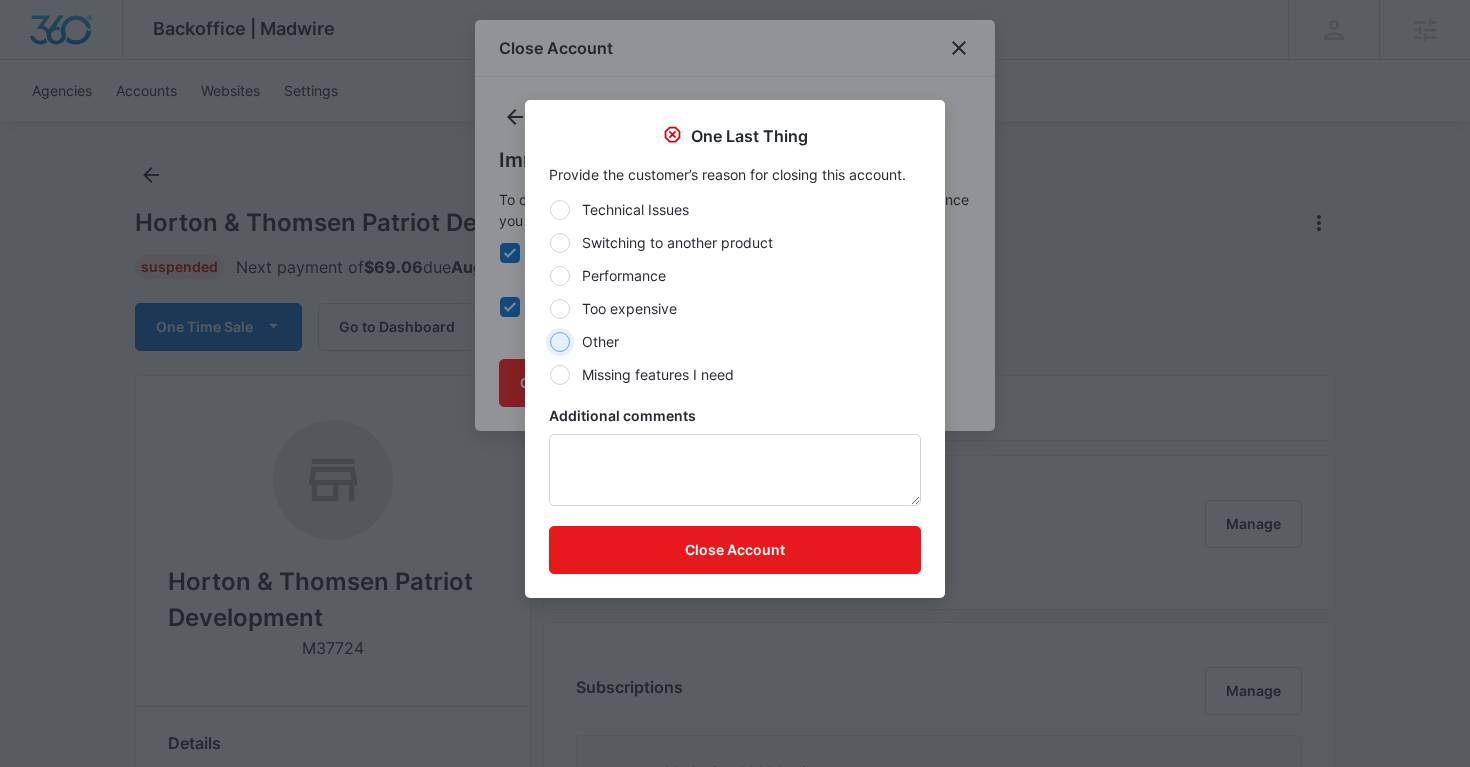 click on "Other" at bounding box center [549, 341] 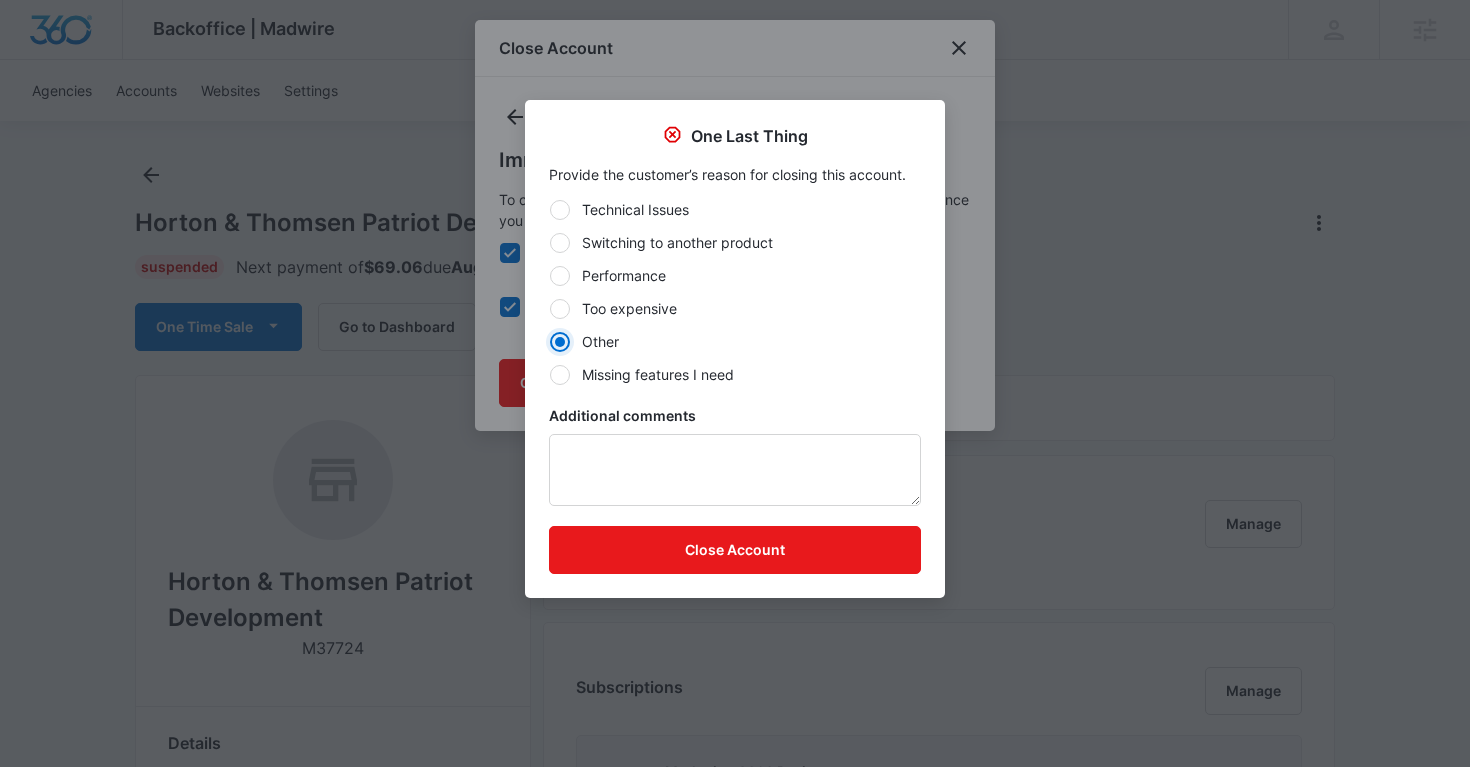 radio on "true" 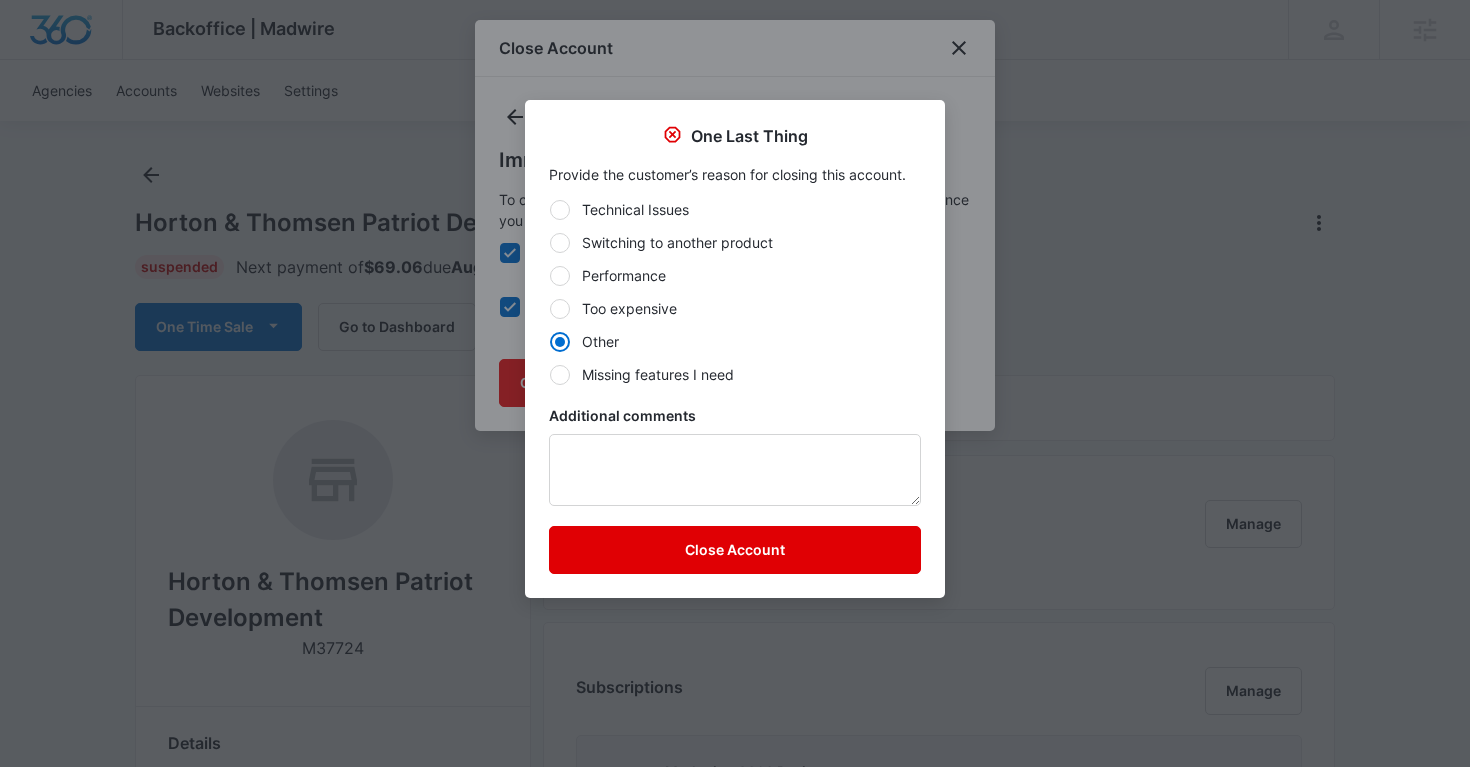 click on "Close Account" at bounding box center (735, 550) 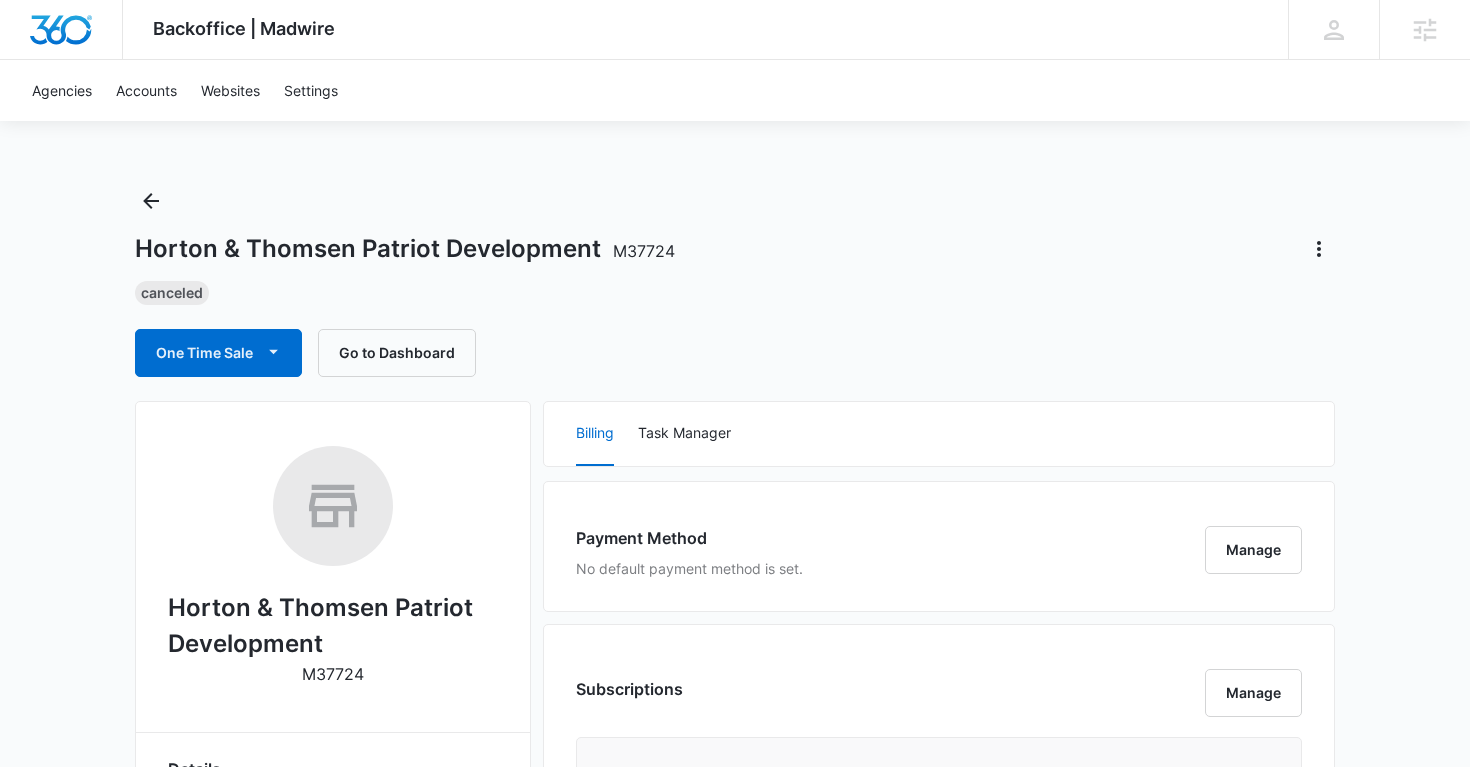 scroll, scrollTop: 0, scrollLeft: 0, axis: both 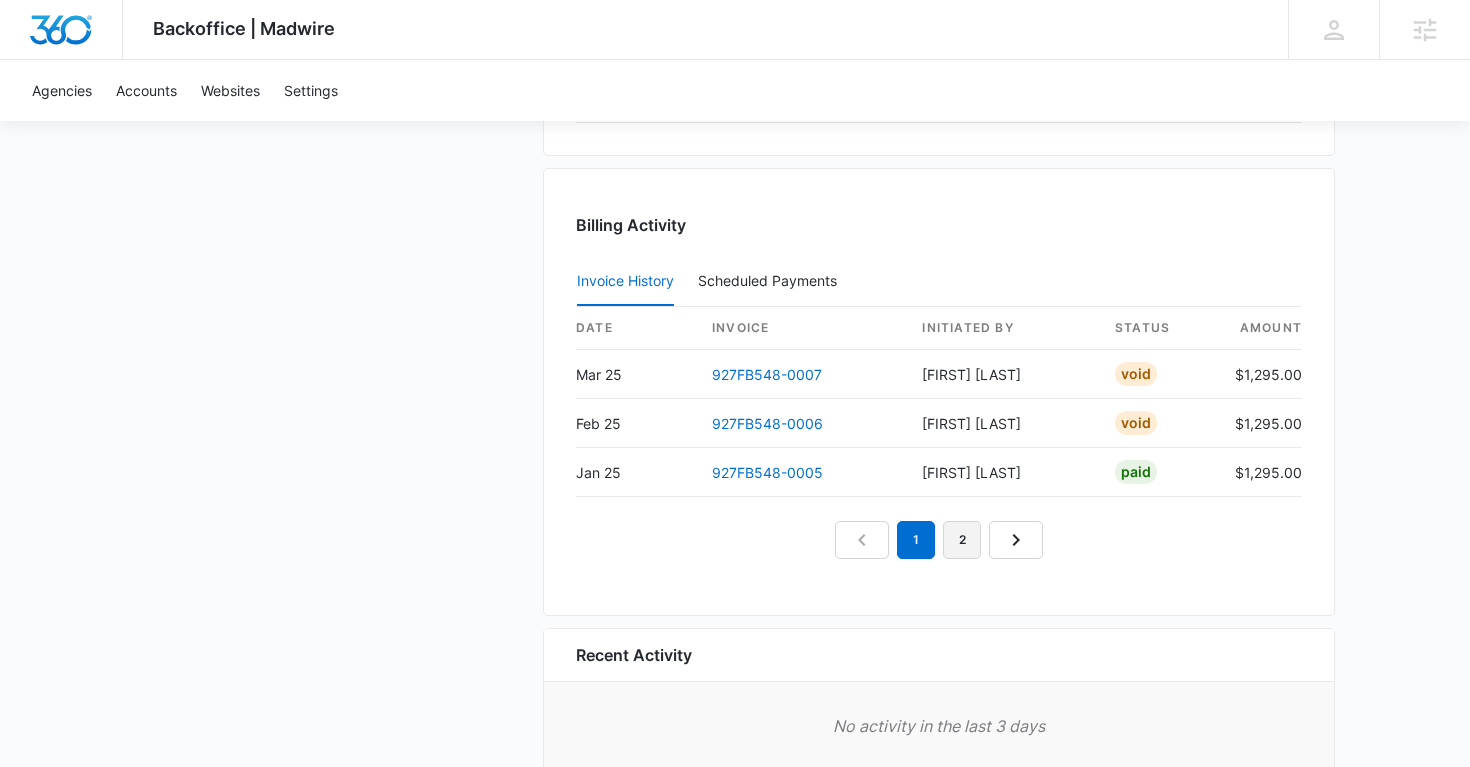 click on "2" at bounding box center (962, 540) 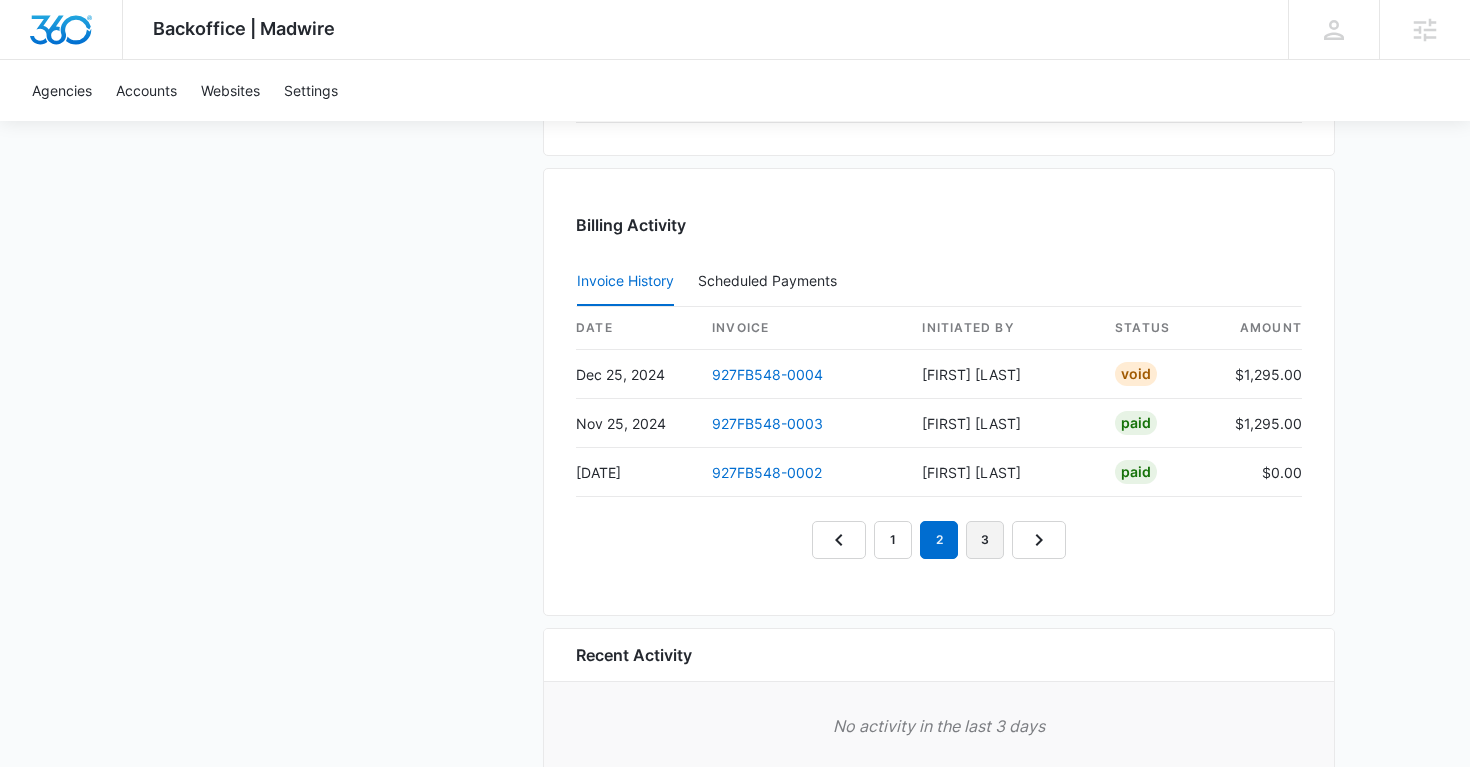click on "3" at bounding box center [985, 540] 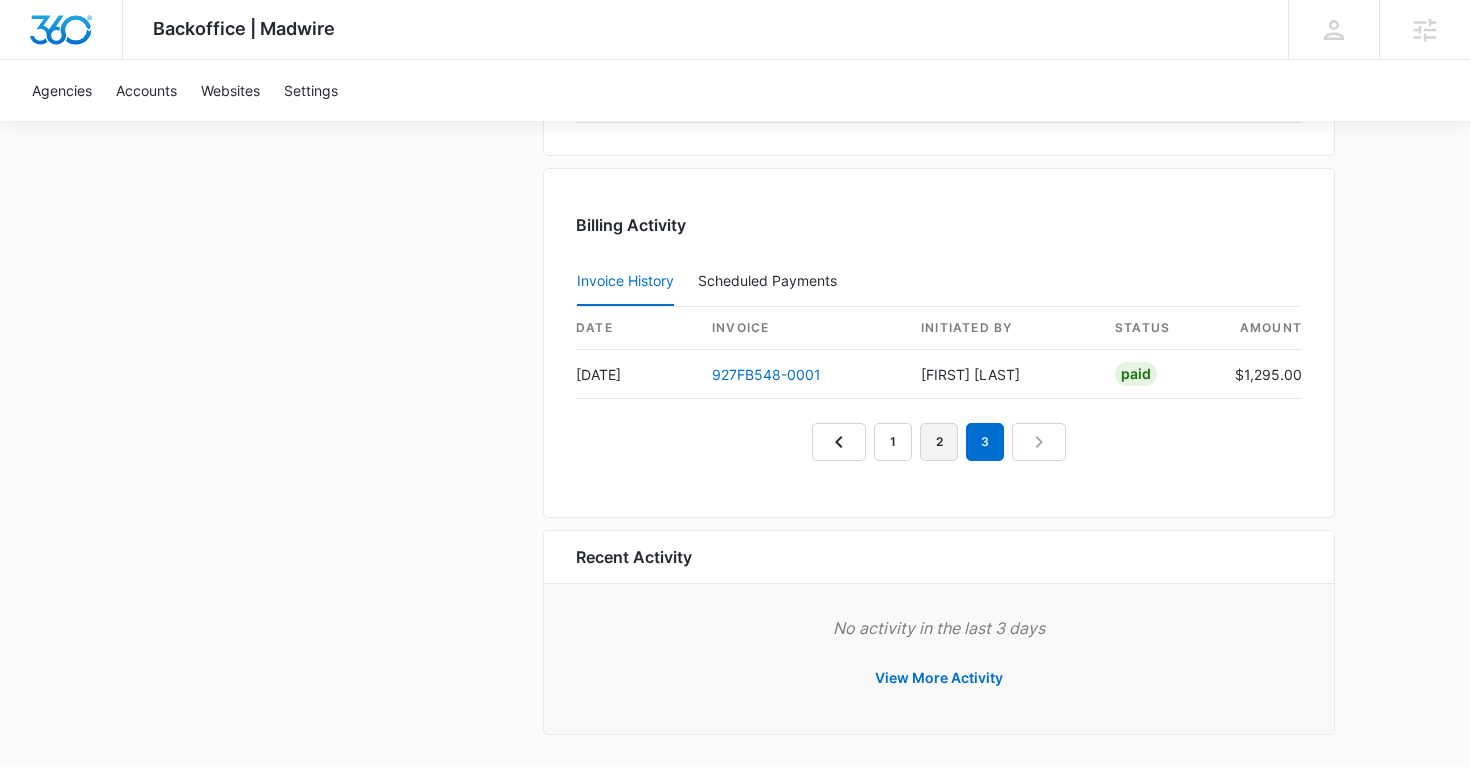 click on "2" at bounding box center (939, 442) 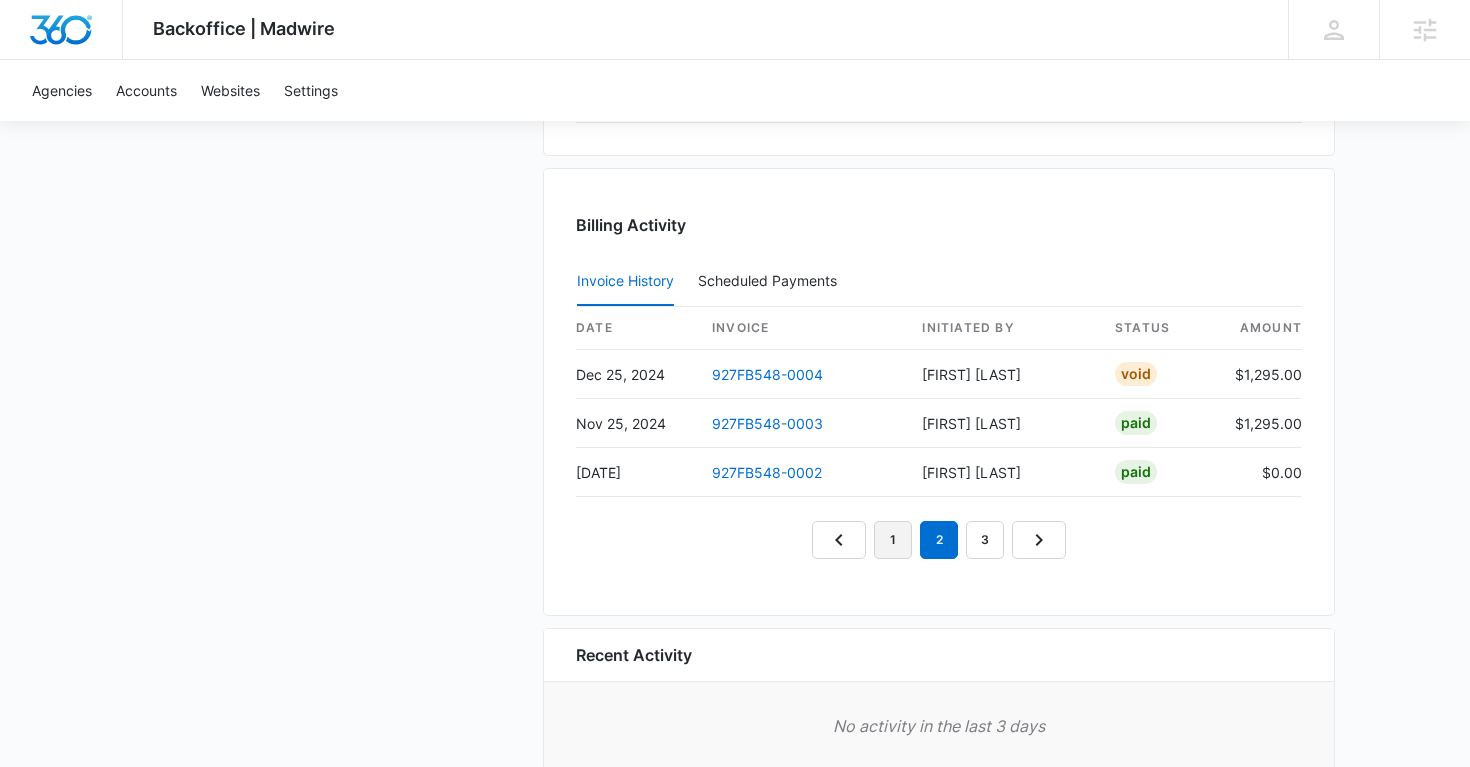 click on "1" at bounding box center (893, 540) 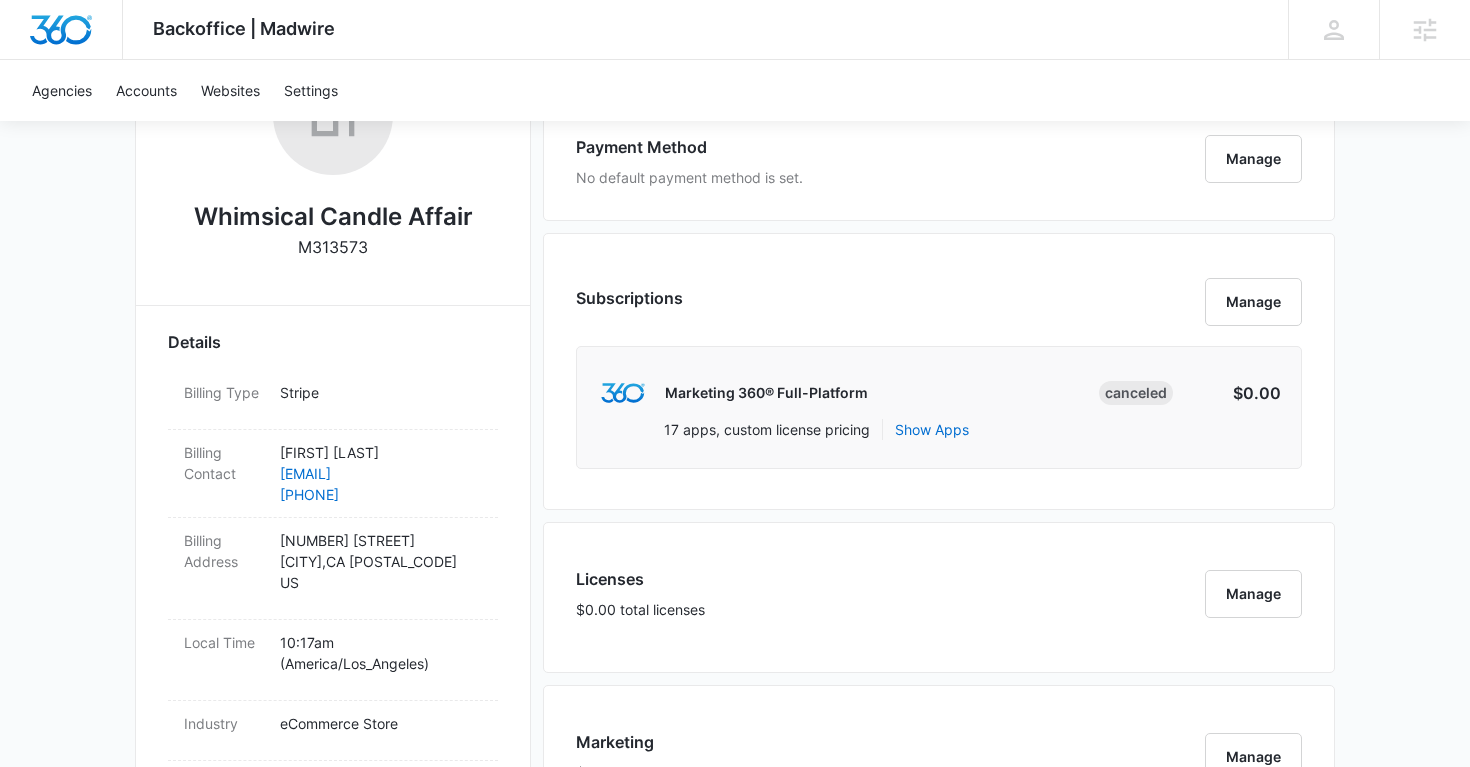 scroll, scrollTop: 146, scrollLeft: 0, axis: vertical 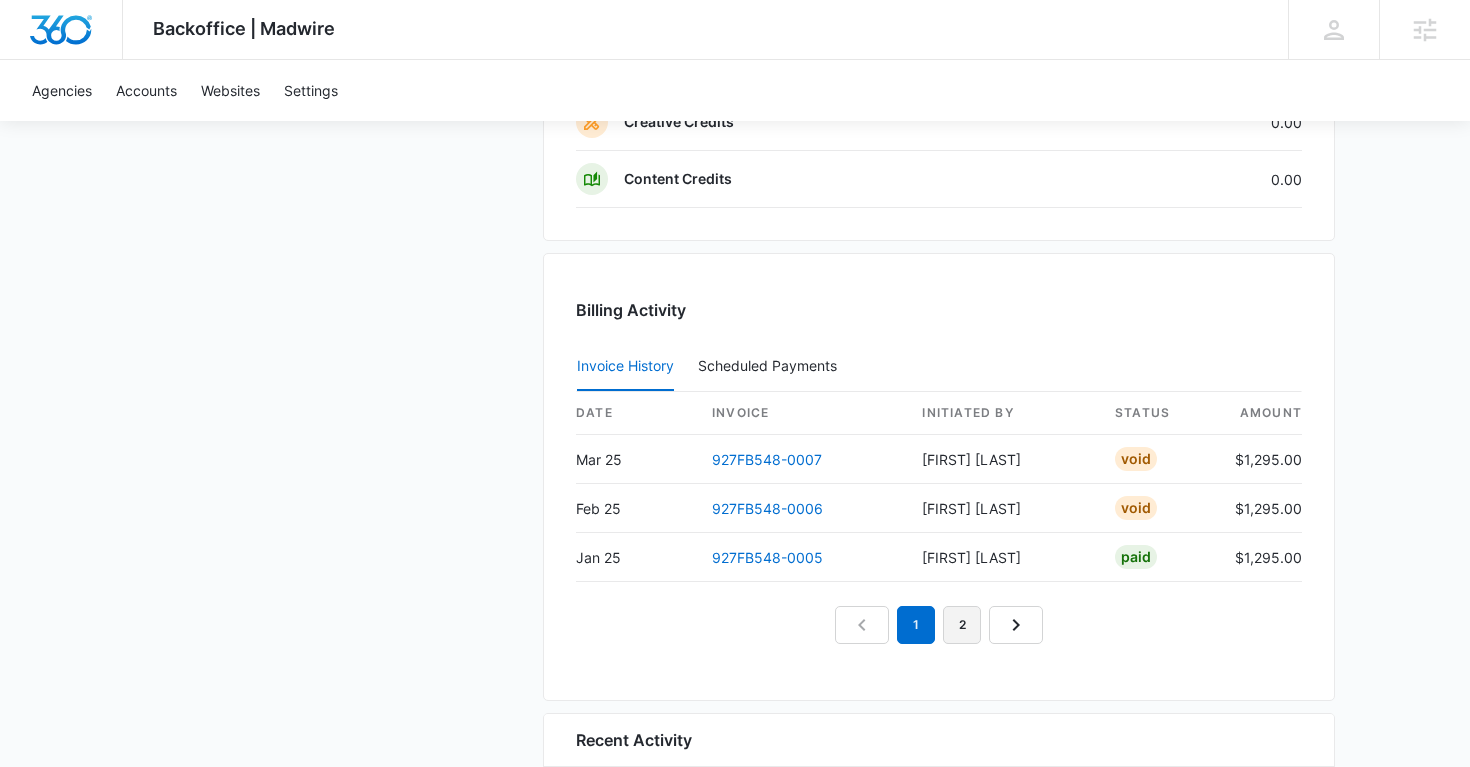 click on "2" at bounding box center [962, 625] 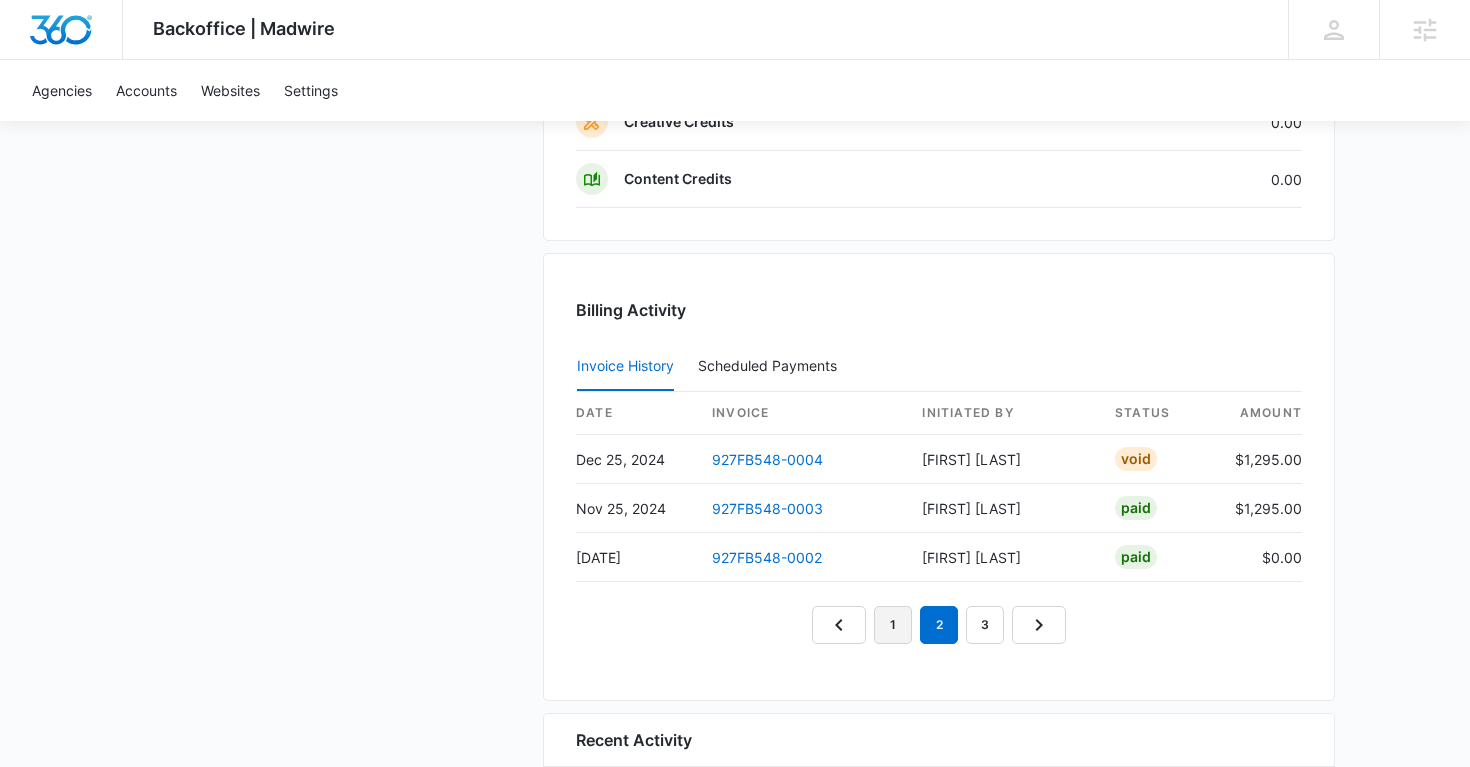 click on "1" at bounding box center [893, 625] 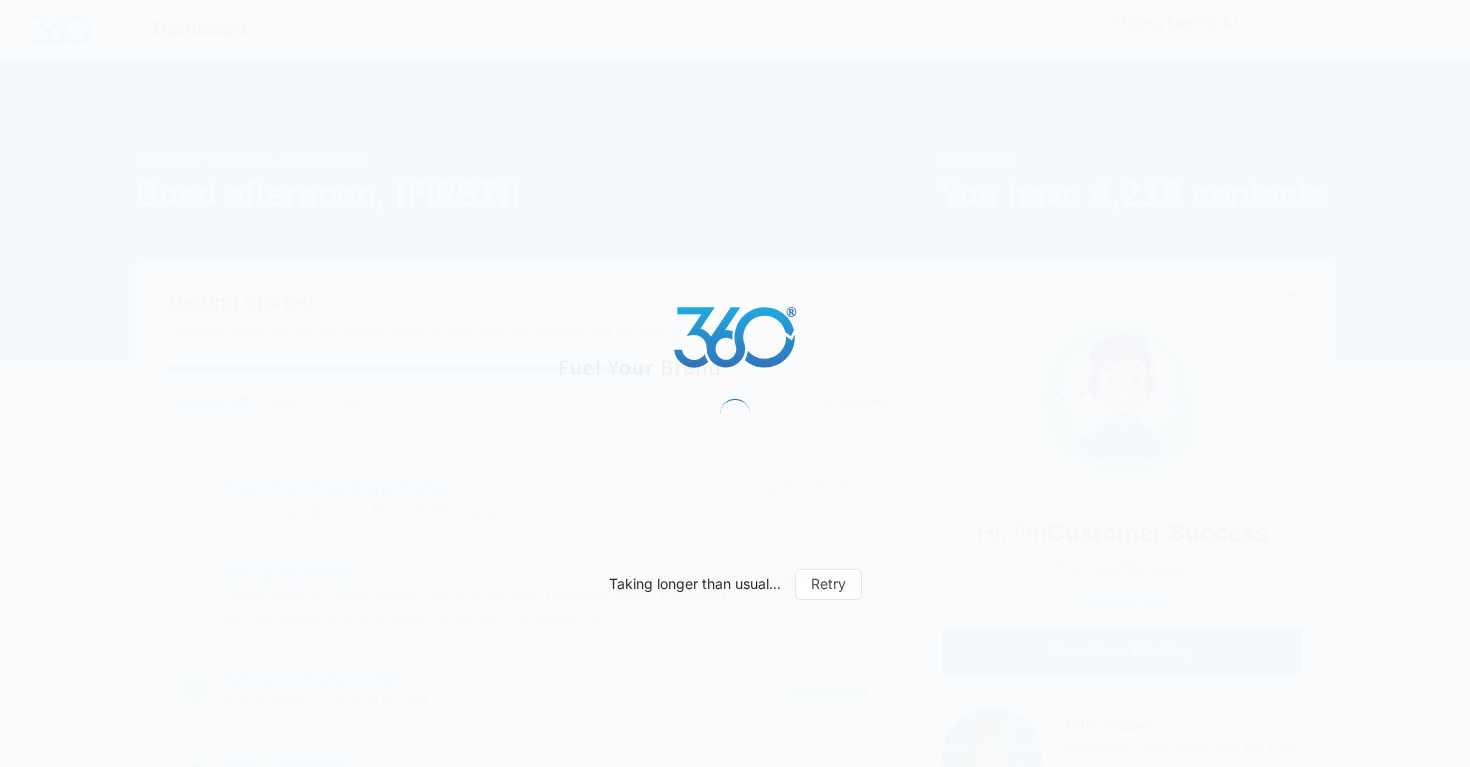 scroll, scrollTop: 0, scrollLeft: 0, axis: both 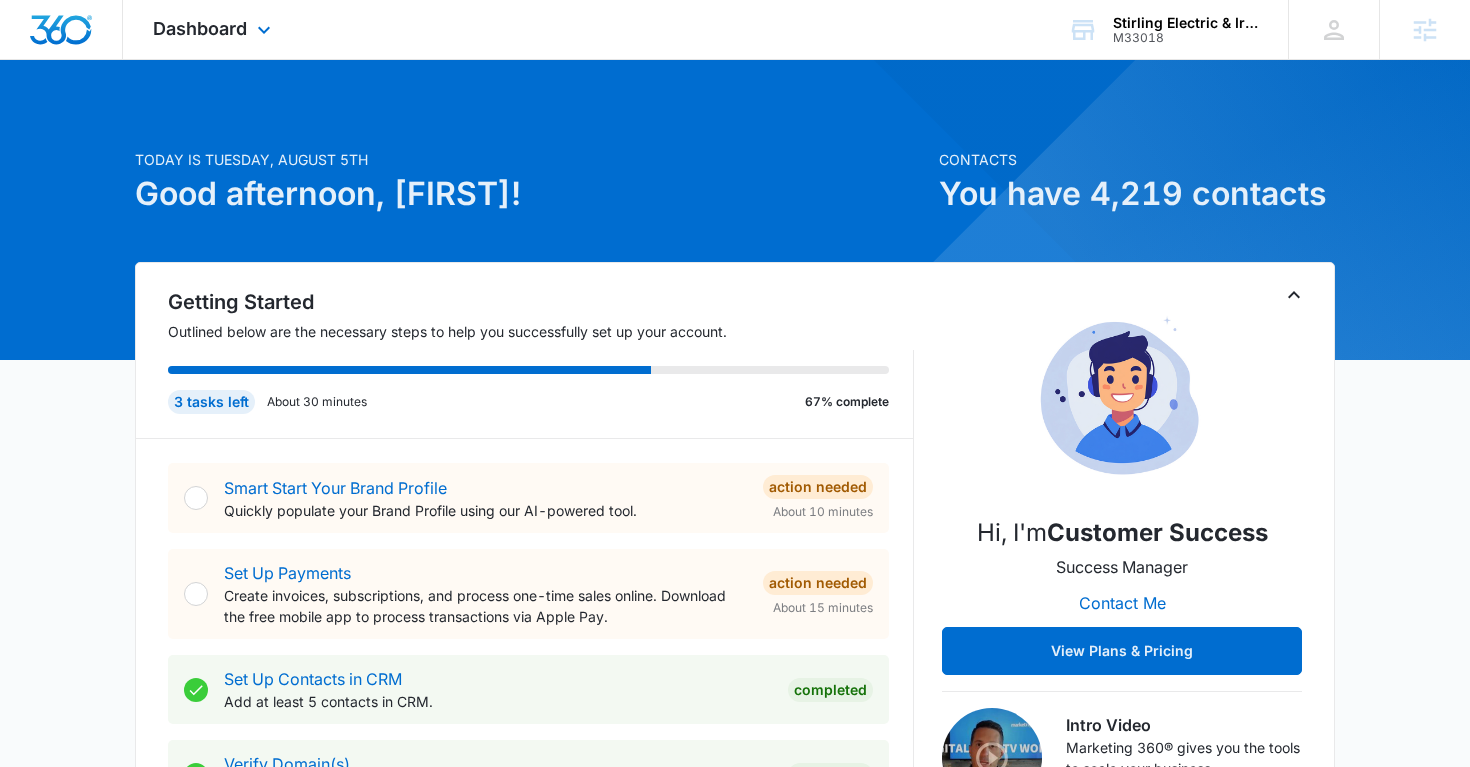 click on "Dashboard Apps Reputation Websites Forms CRM Email Social Shop Payments POS Content Ads Intelligence Files Brand Settings" at bounding box center (214, 29) 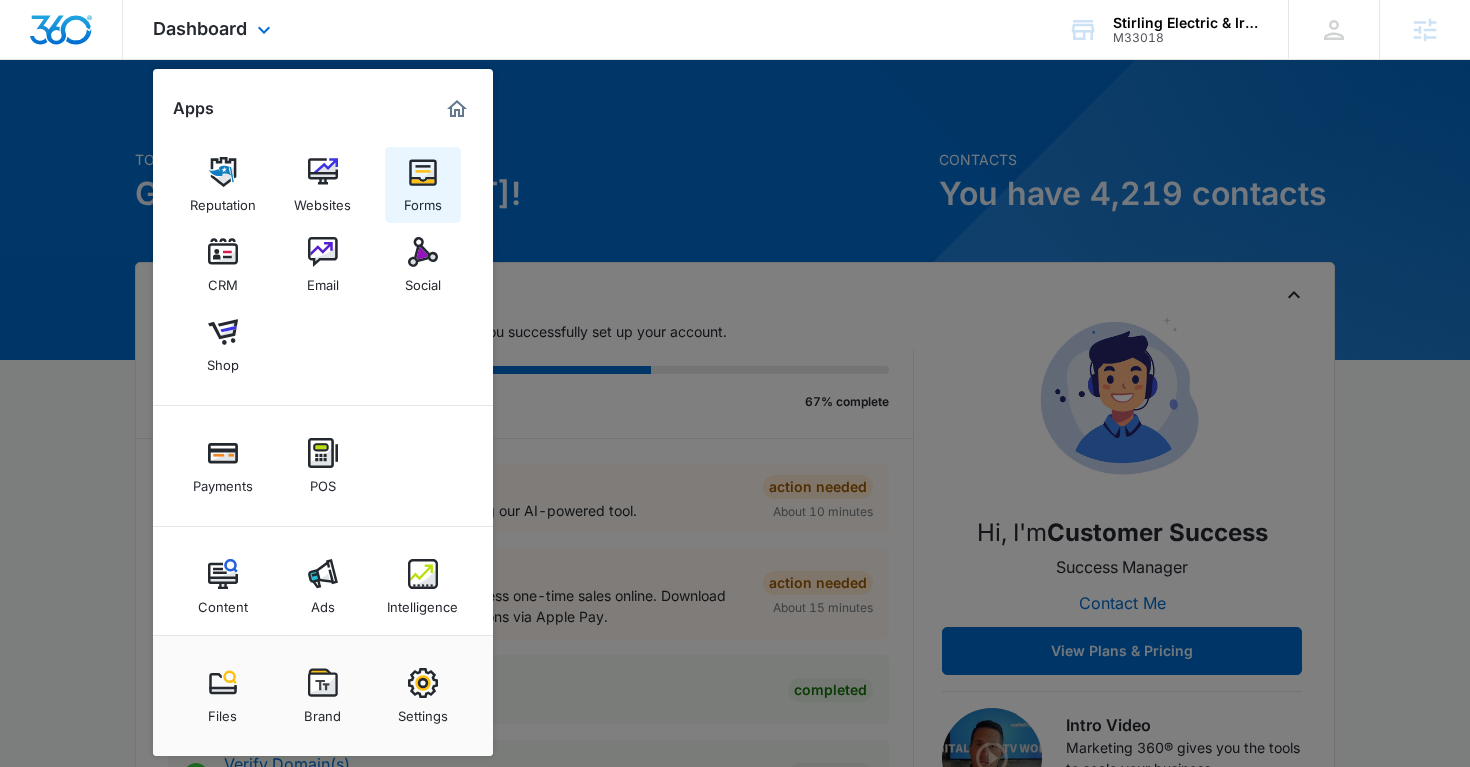 click on "Forms" at bounding box center [423, 185] 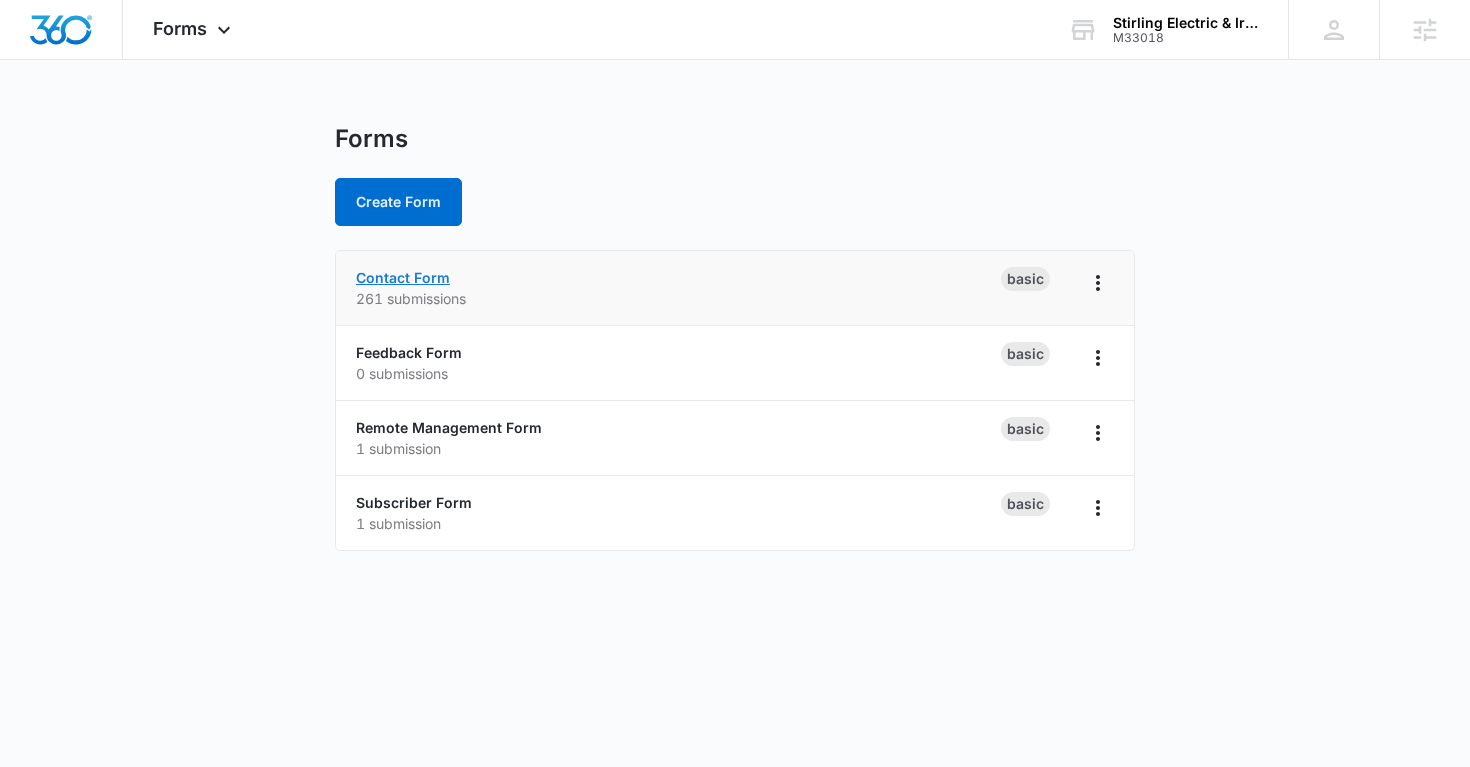 click on "Contact Form" at bounding box center [403, 277] 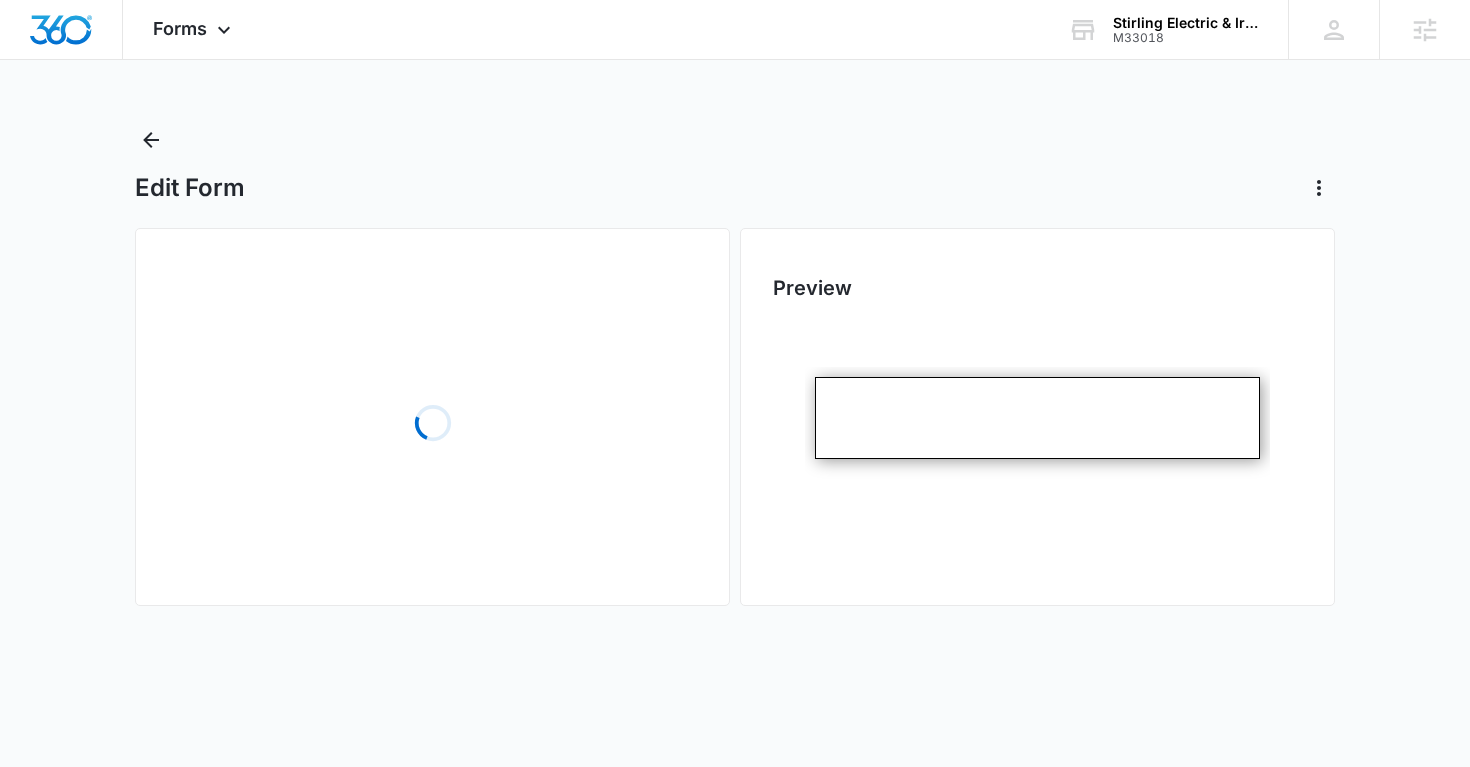 scroll, scrollTop: 0, scrollLeft: 0, axis: both 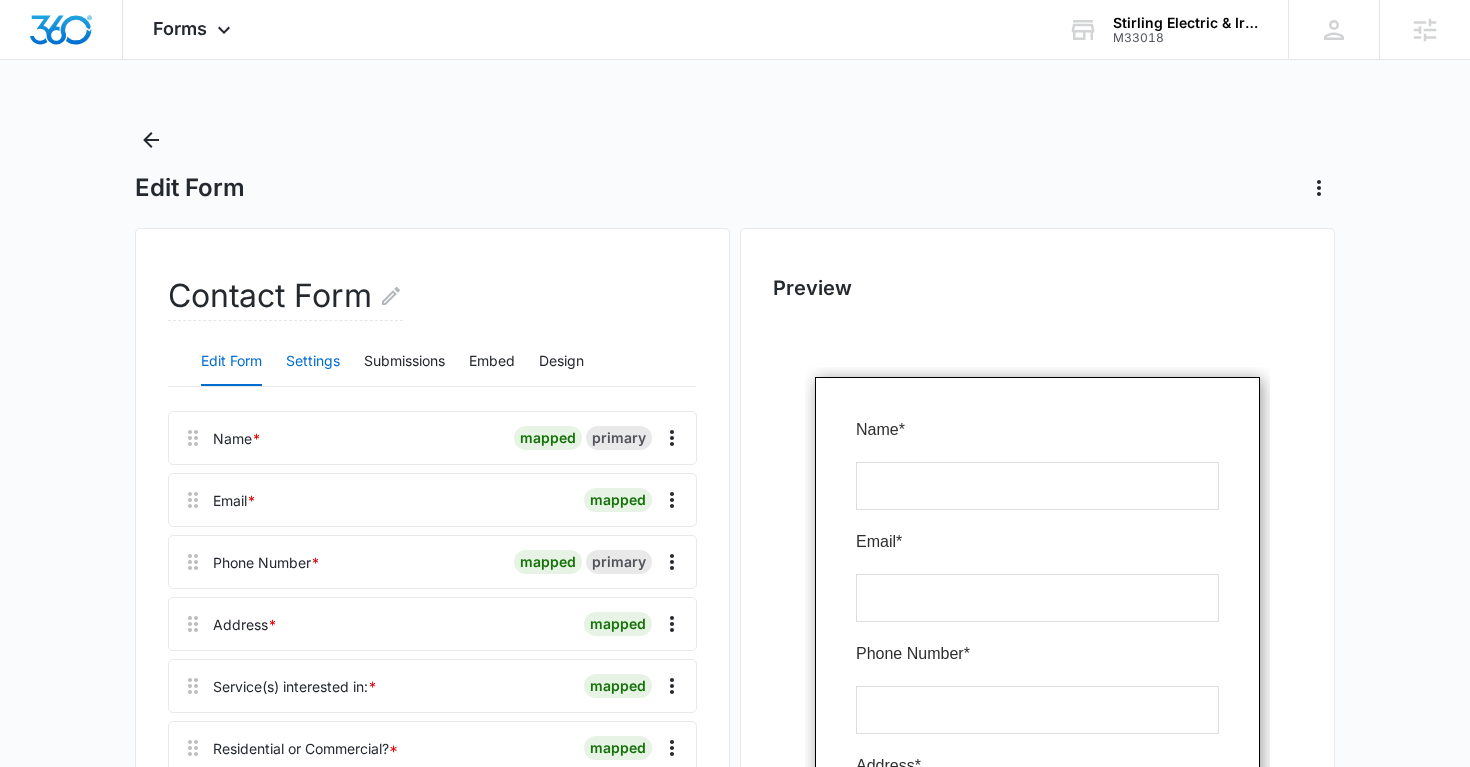 click on "Settings" at bounding box center [313, 362] 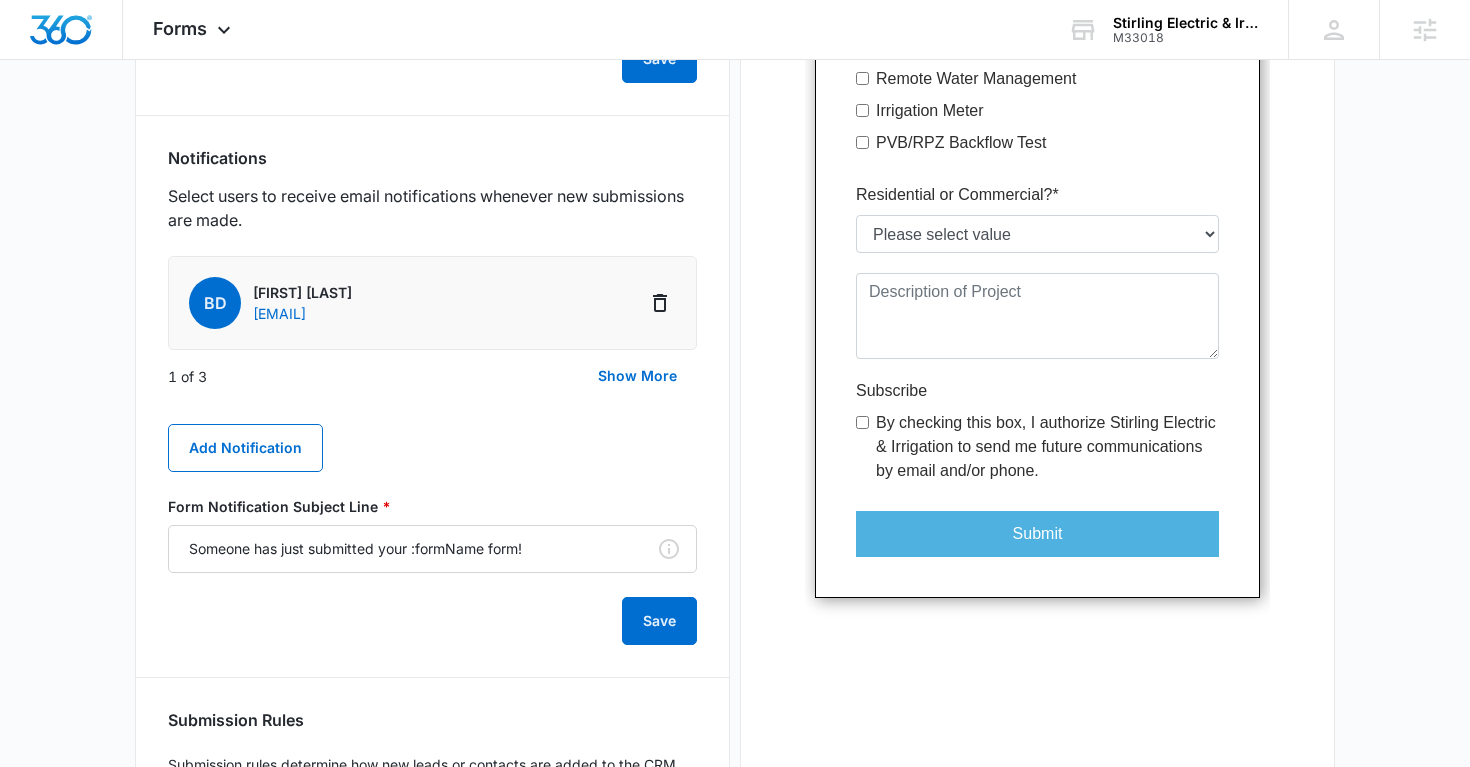 scroll, scrollTop: 961, scrollLeft: 0, axis: vertical 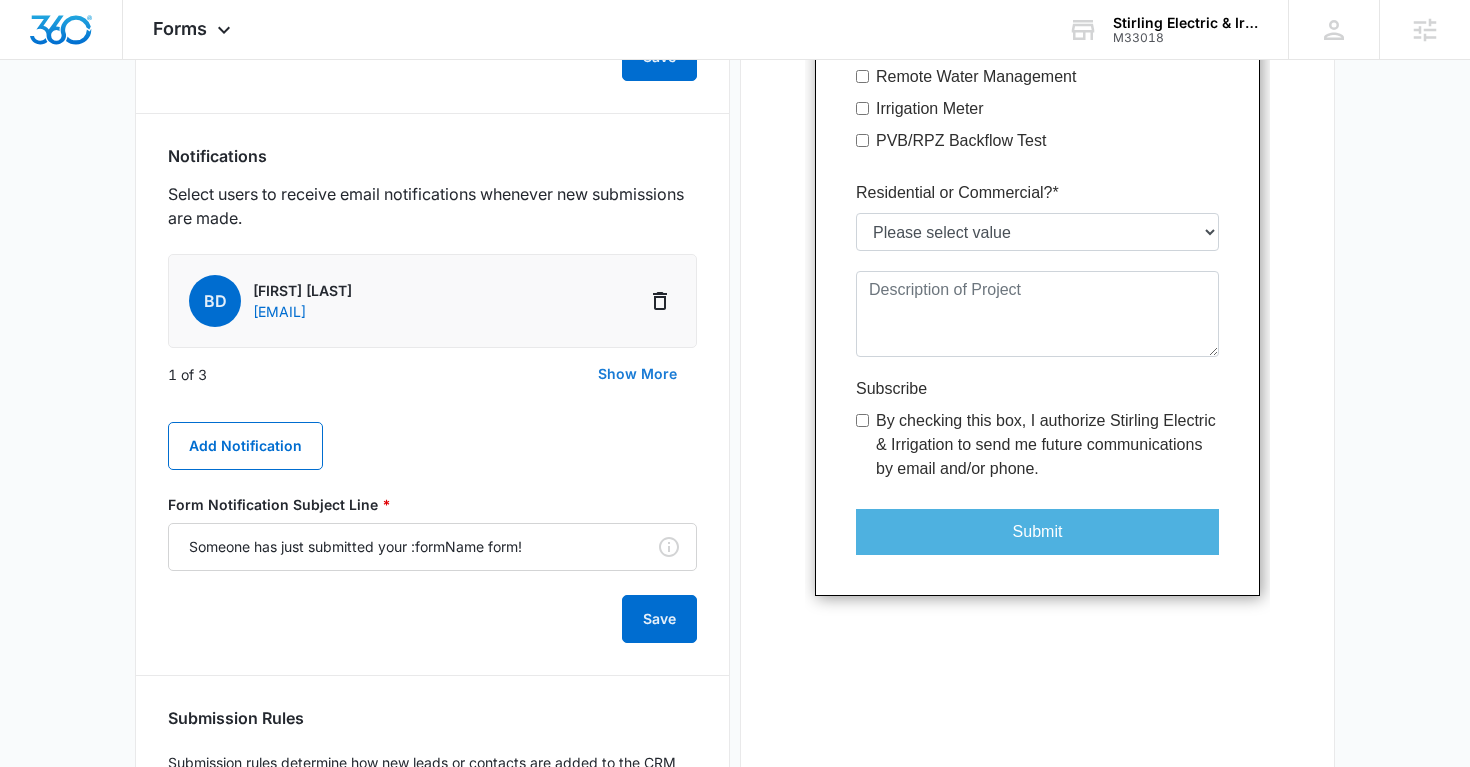 click on "Show More" at bounding box center (637, 374) 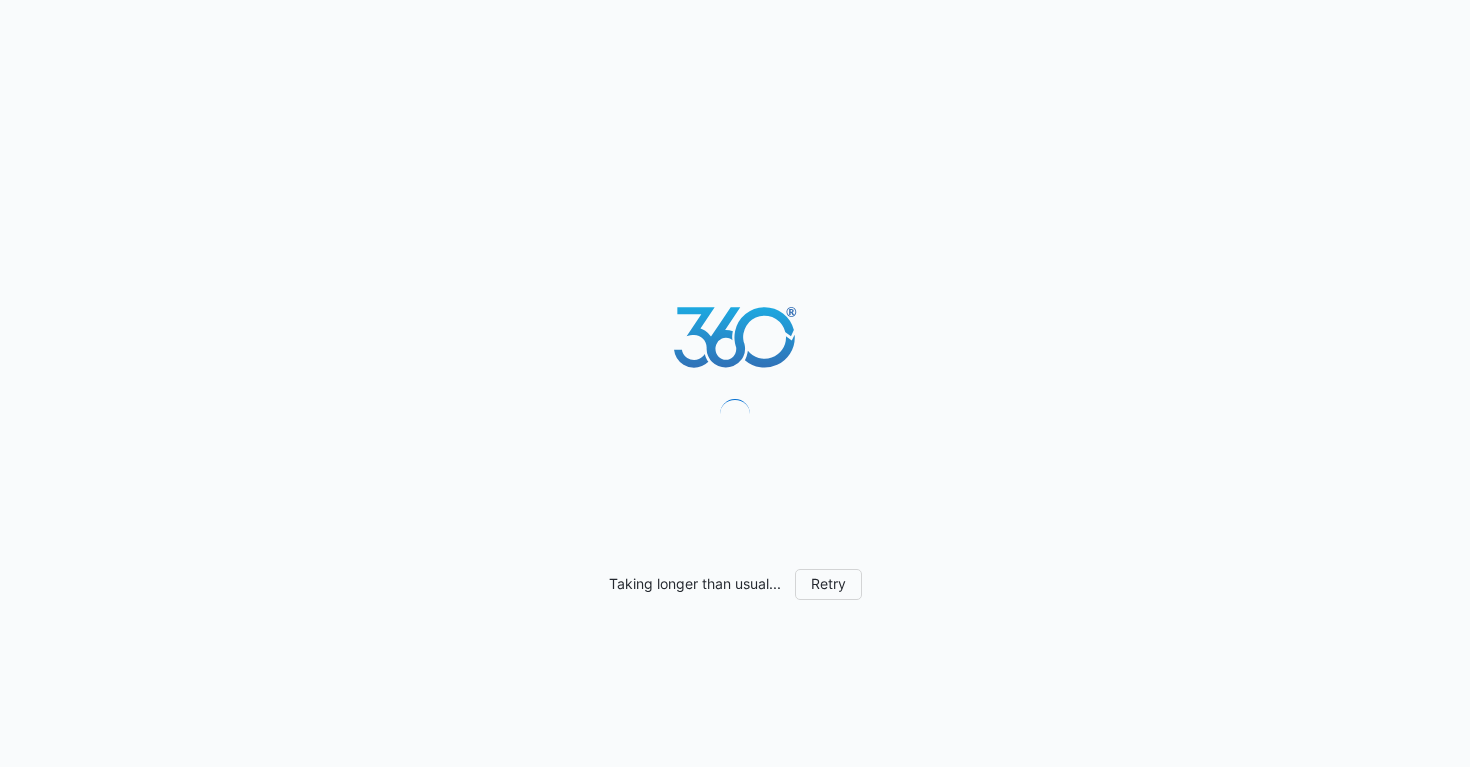 scroll, scrollTop: 0, scrollLeft: 0, axis: both 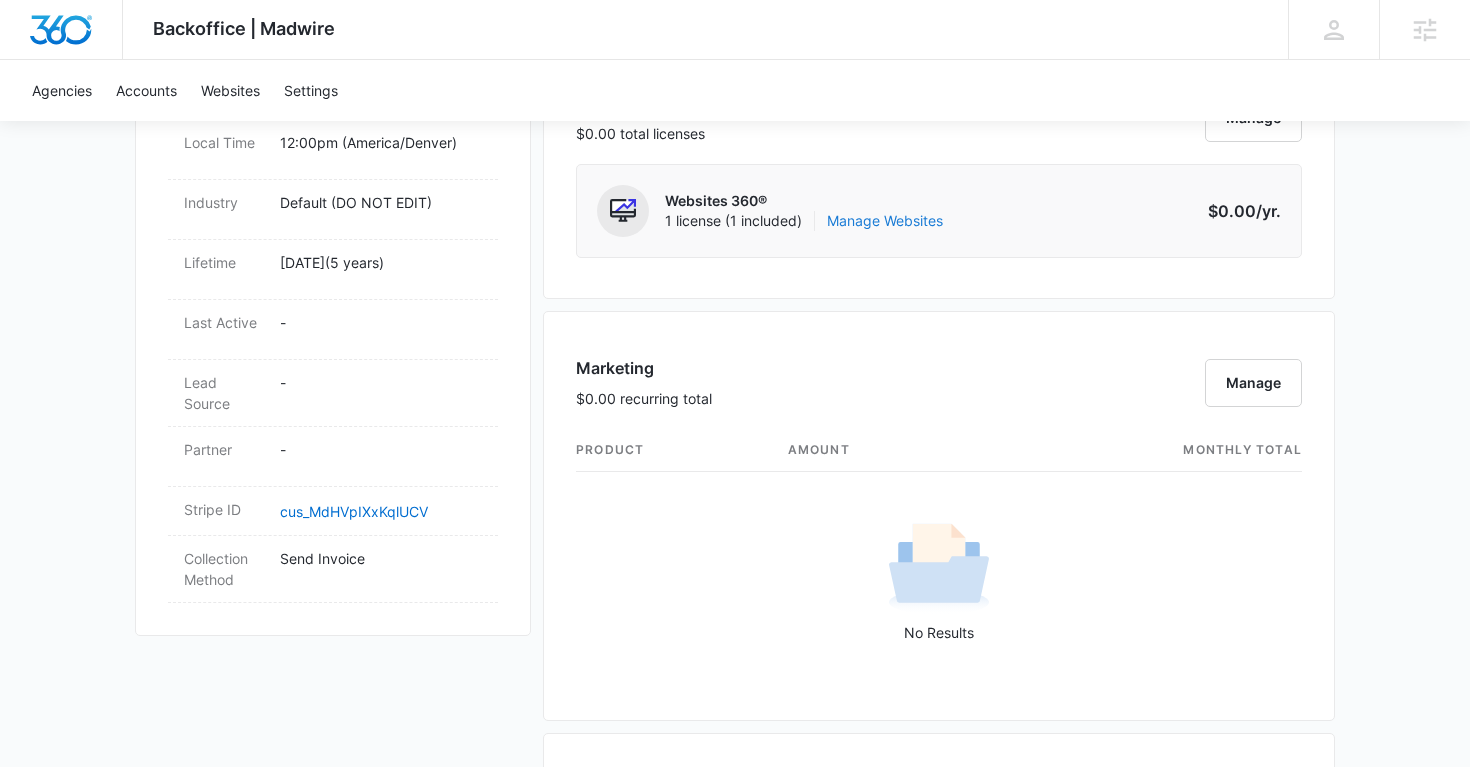 click on "Manage Websites" at bounding box center [885, 221] 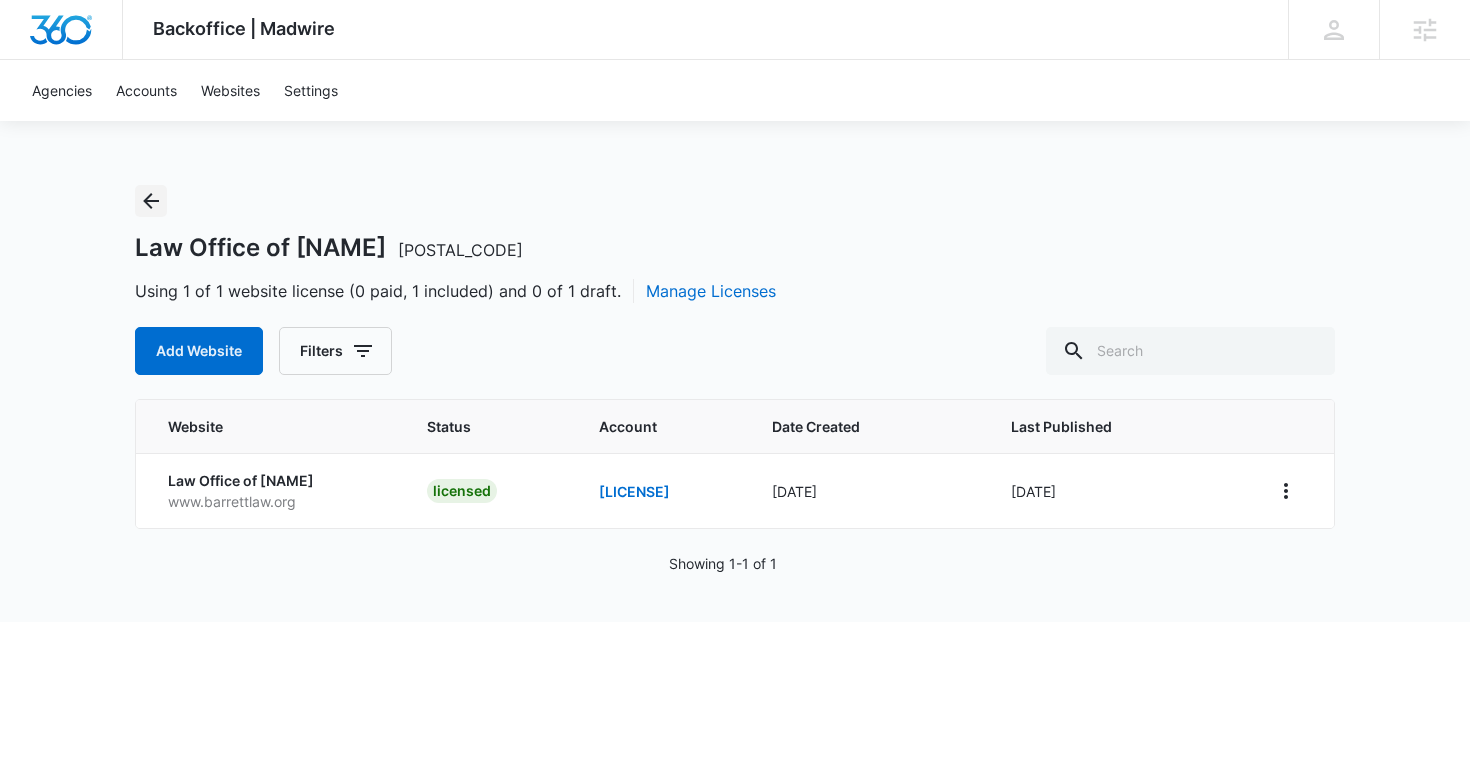 click 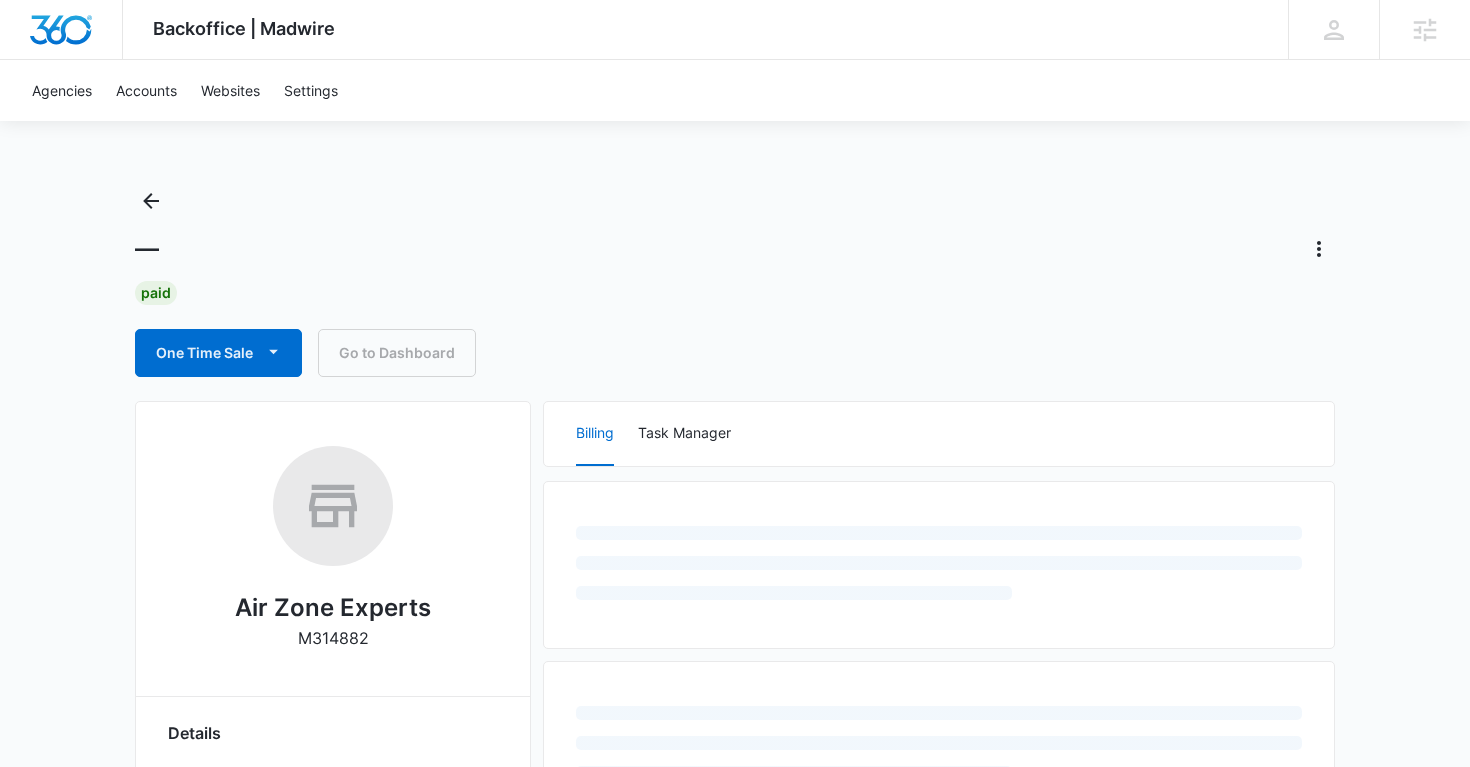 scroll, scrollTop: 0, scrollLeft: 0, axis: both 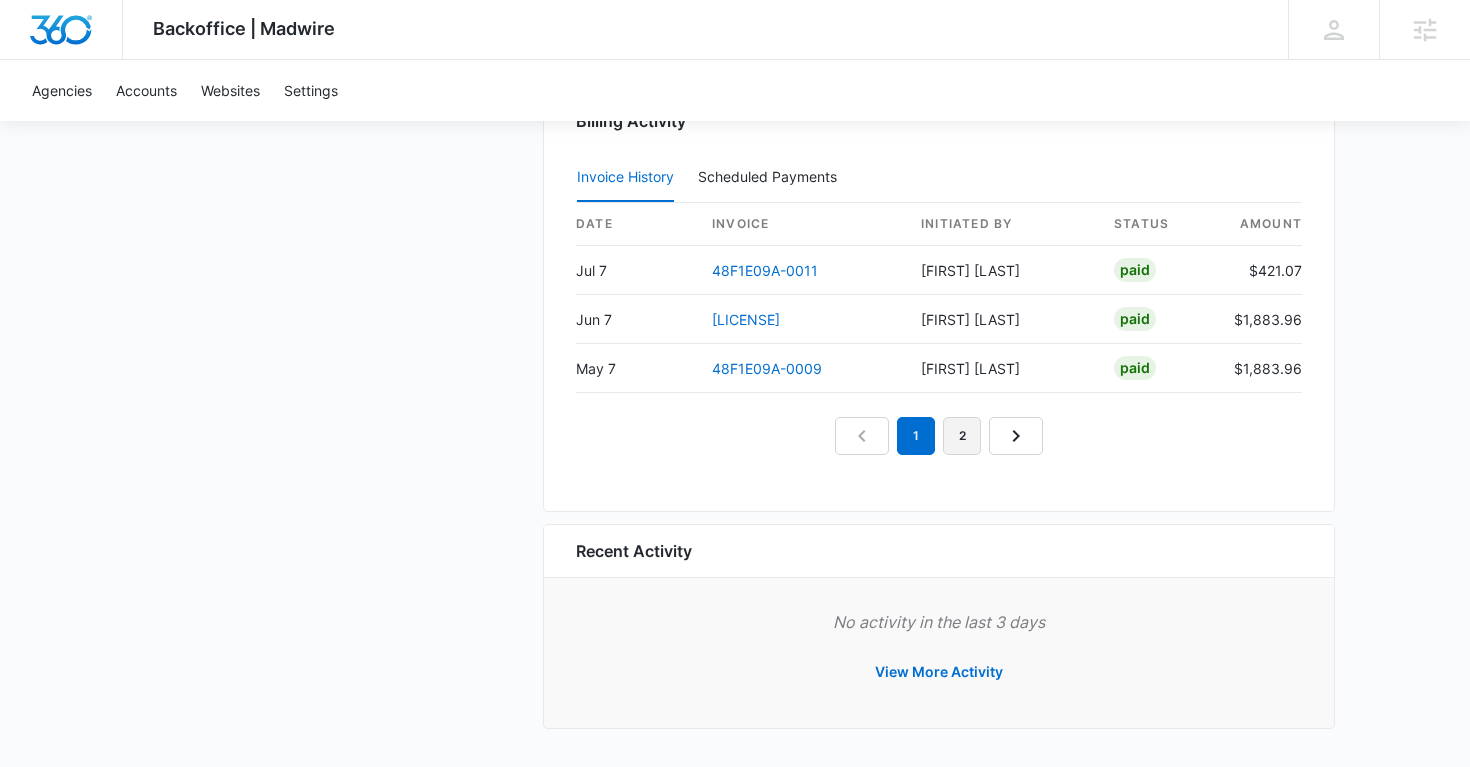 click on "2" at bounding box center [962, 436] 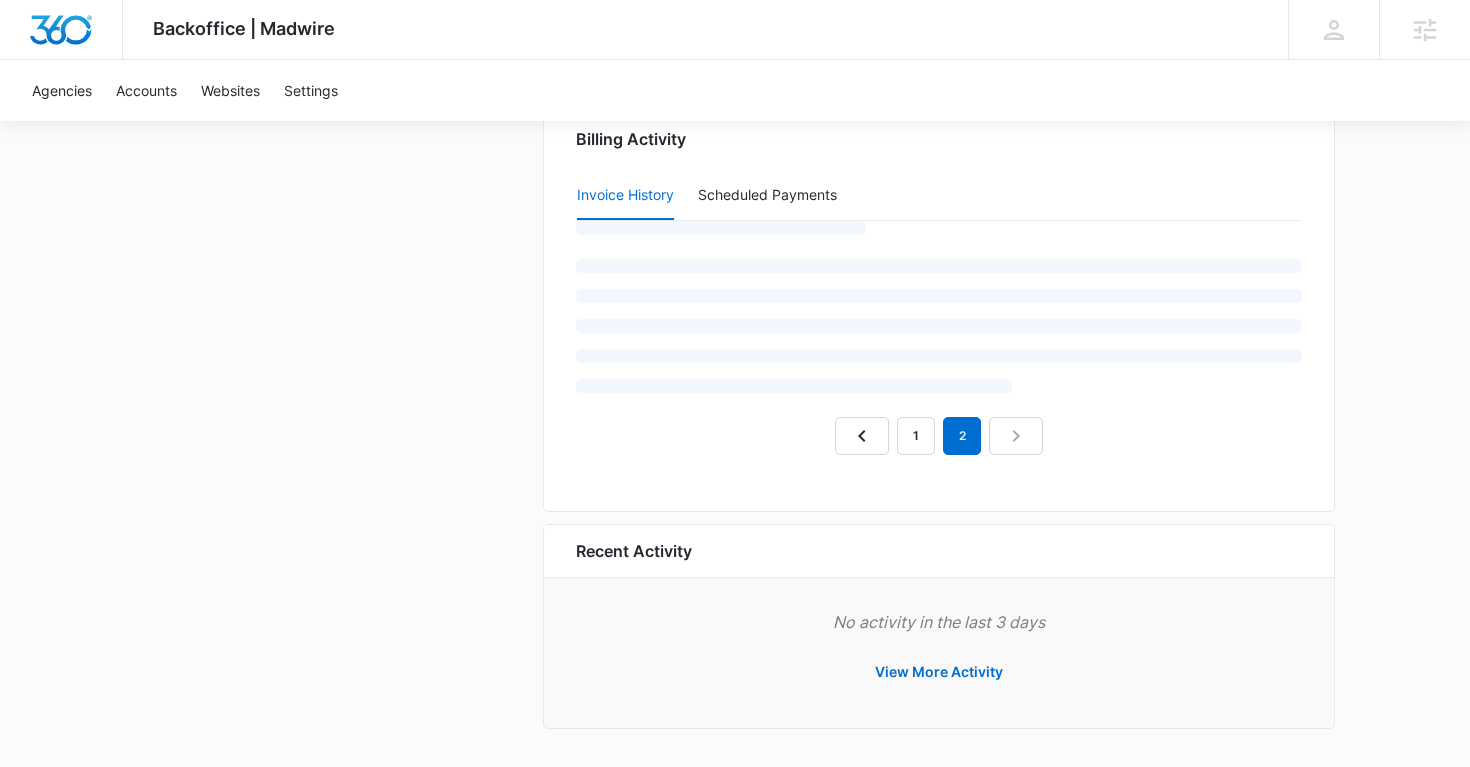 scroll, scrollTop: 2087, scrollLeft: 0, axis: vertical 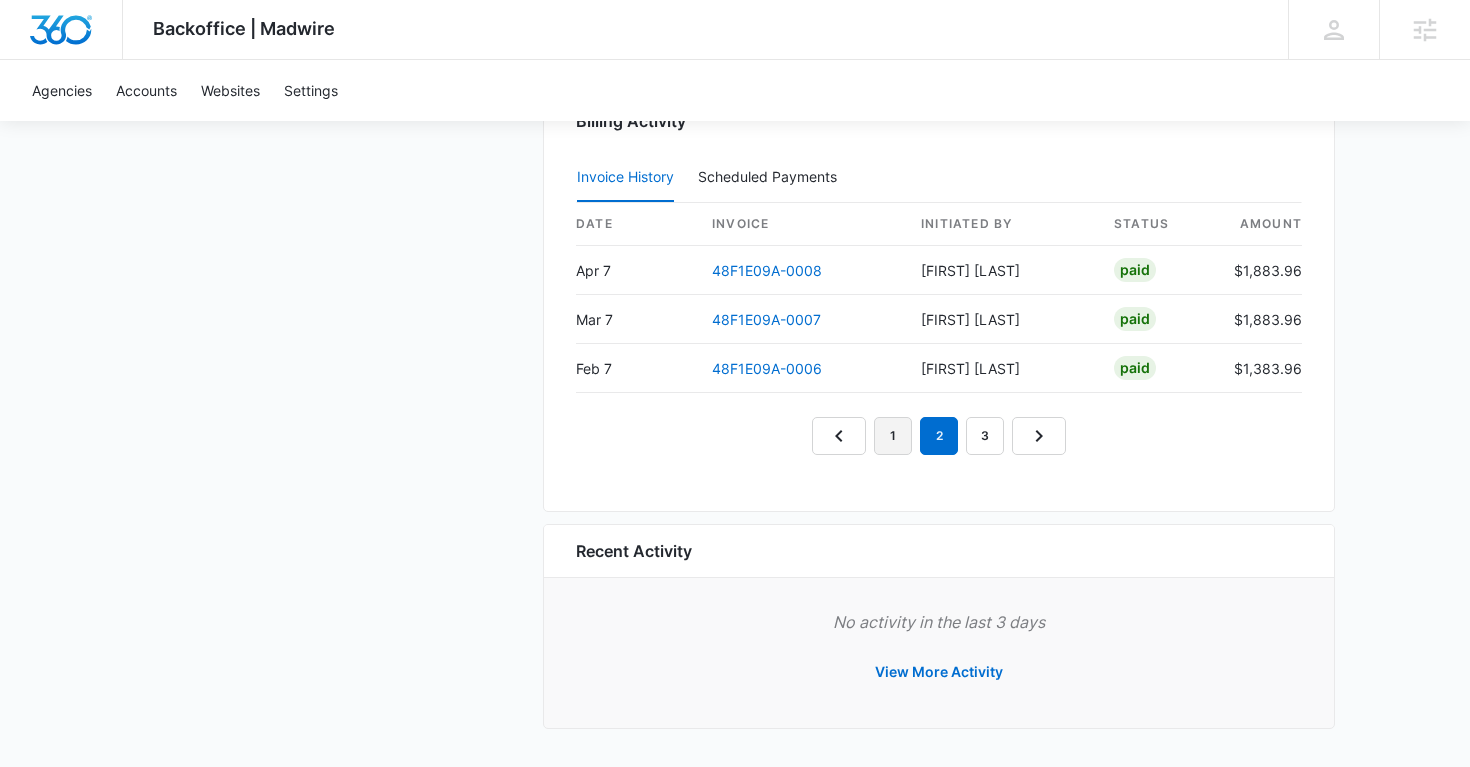 click on "1" at bounding box center (893, 436) 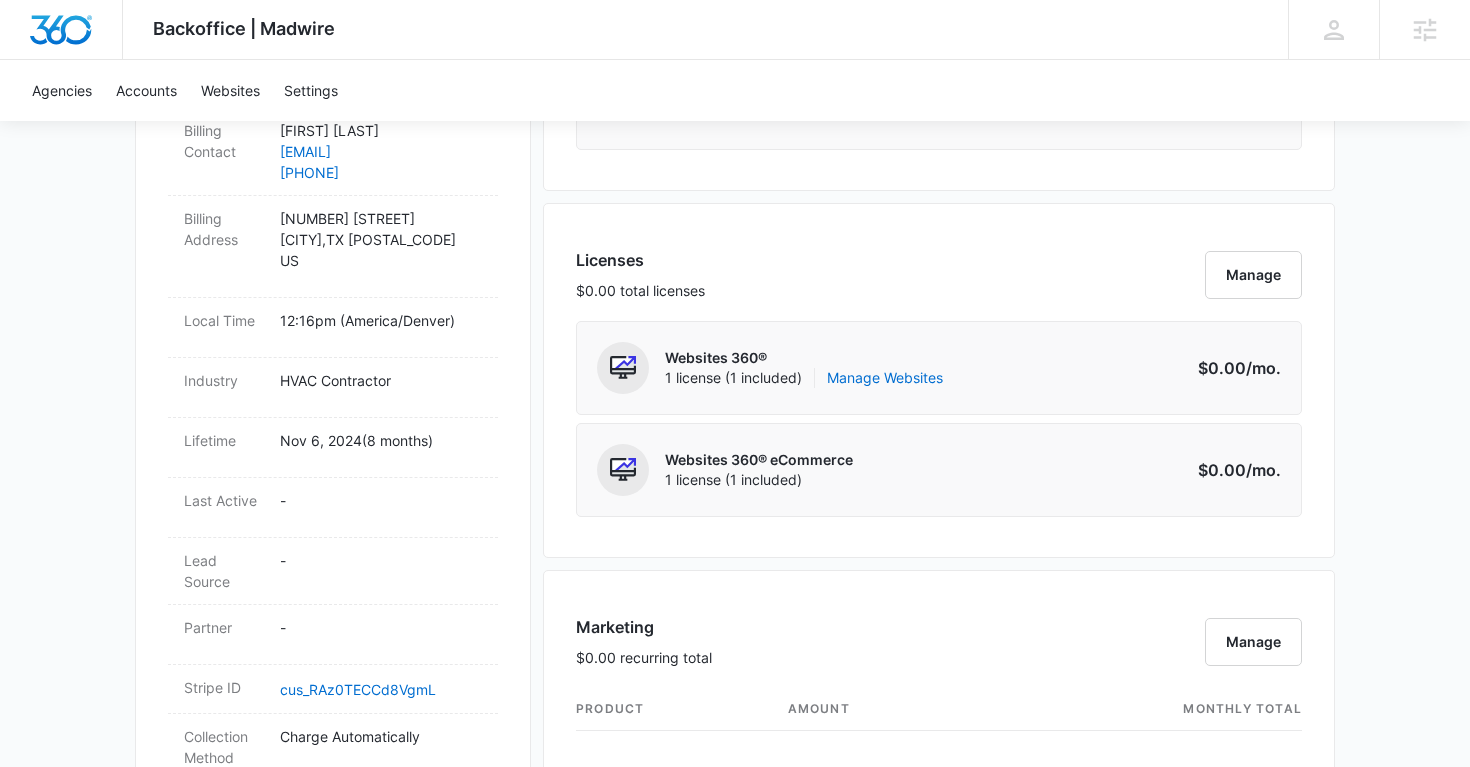 scroll, scrollTop: 443, scrollLeft: 0, axis: vertical 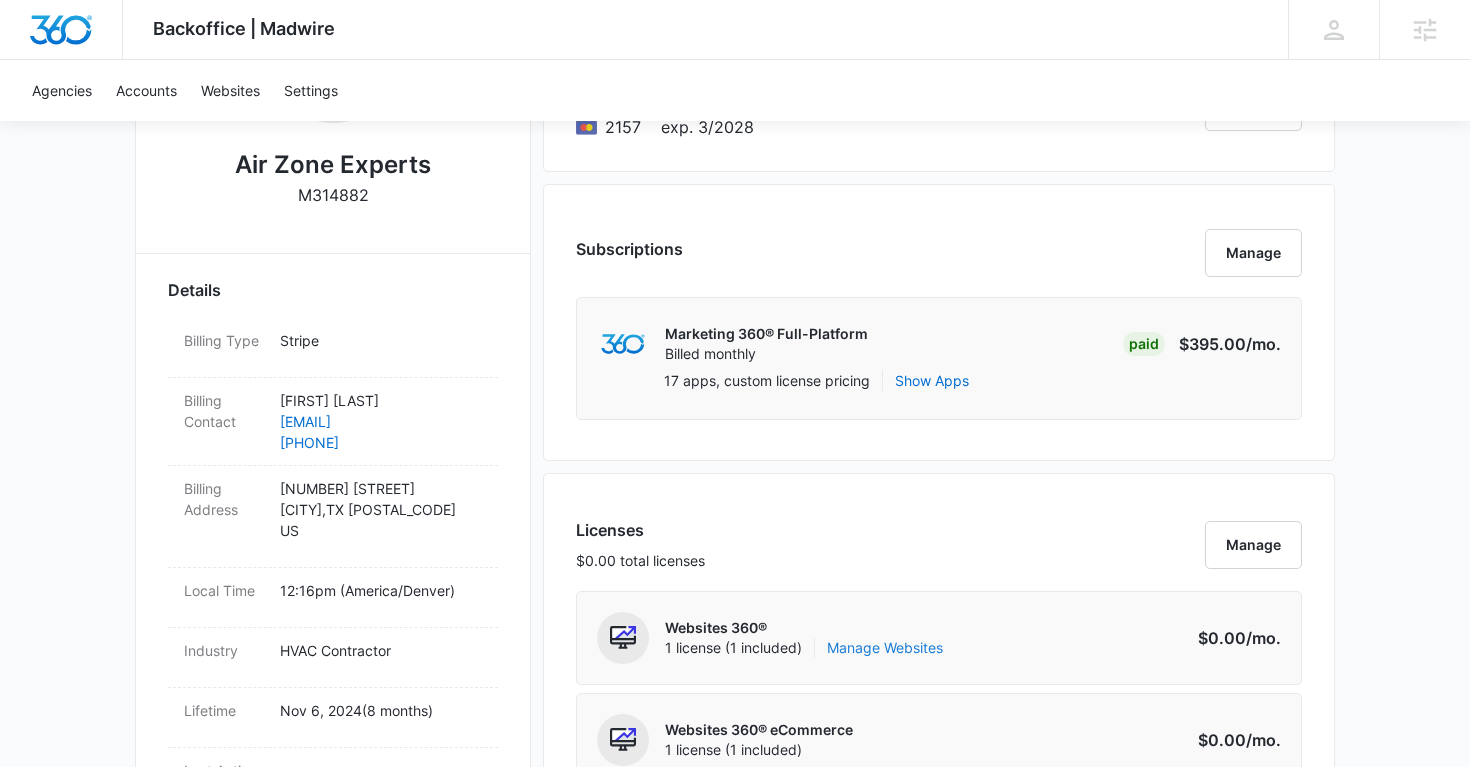 click on "Manage Websites" at bounding box center (885, 648) 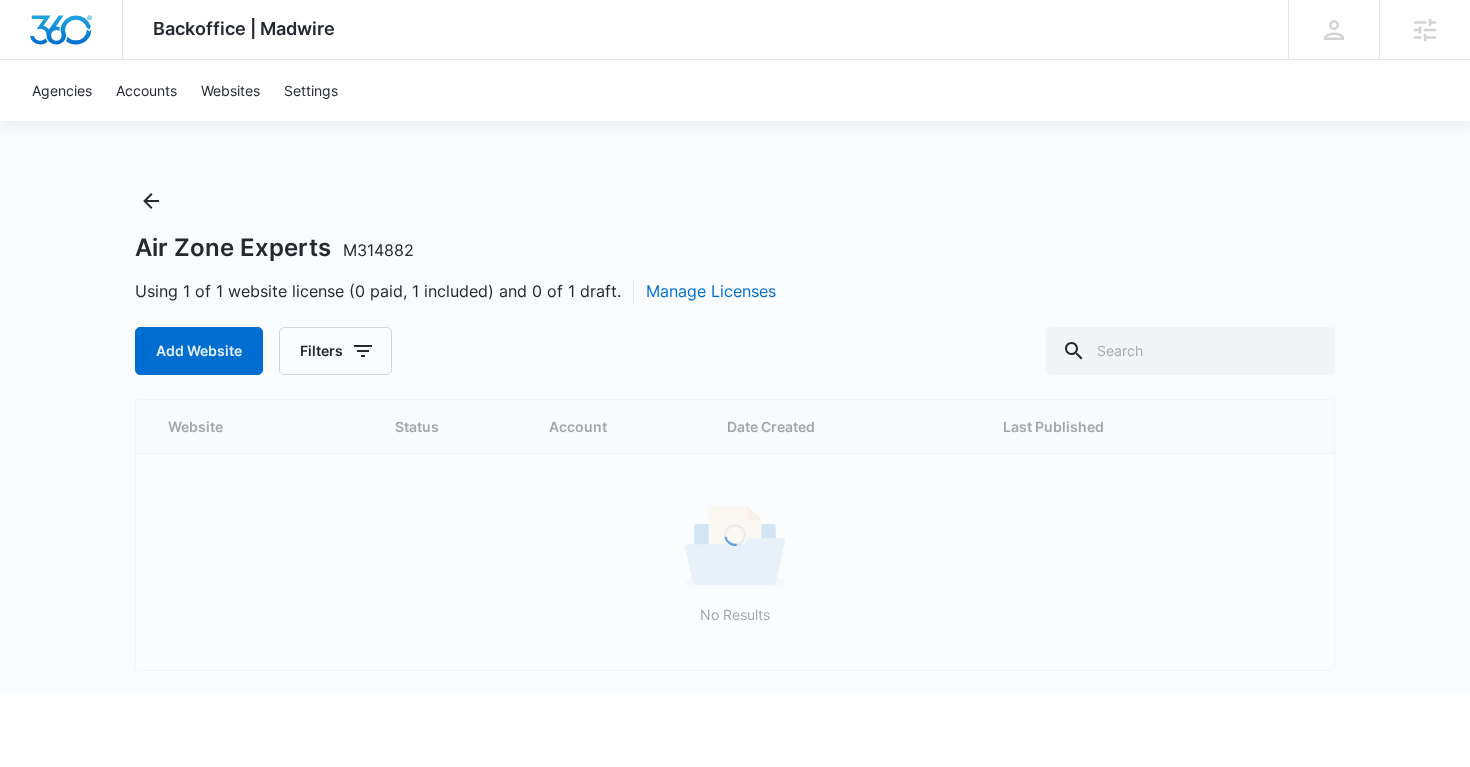 scroll, scrollTop: 0, scrollLeft: 0, axis: both 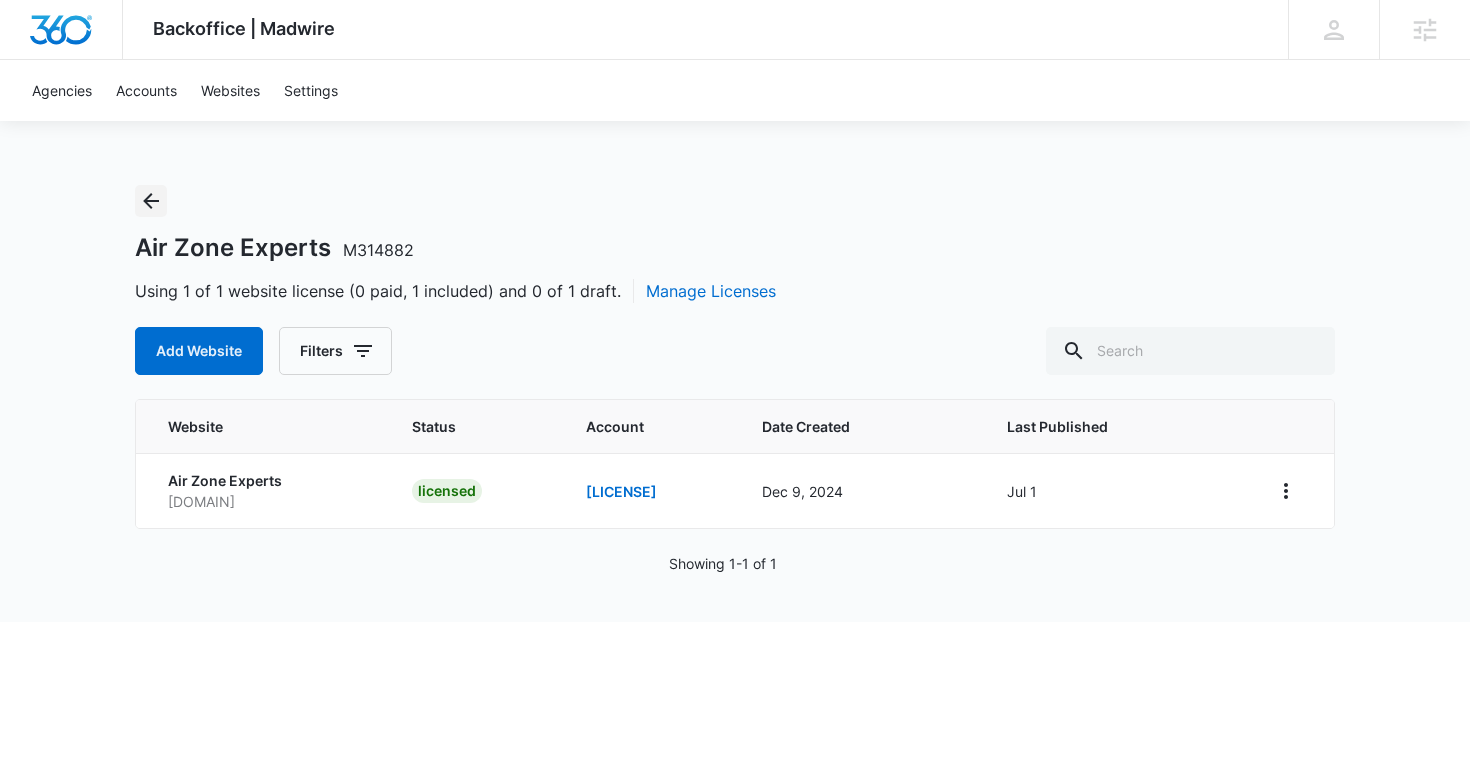 click 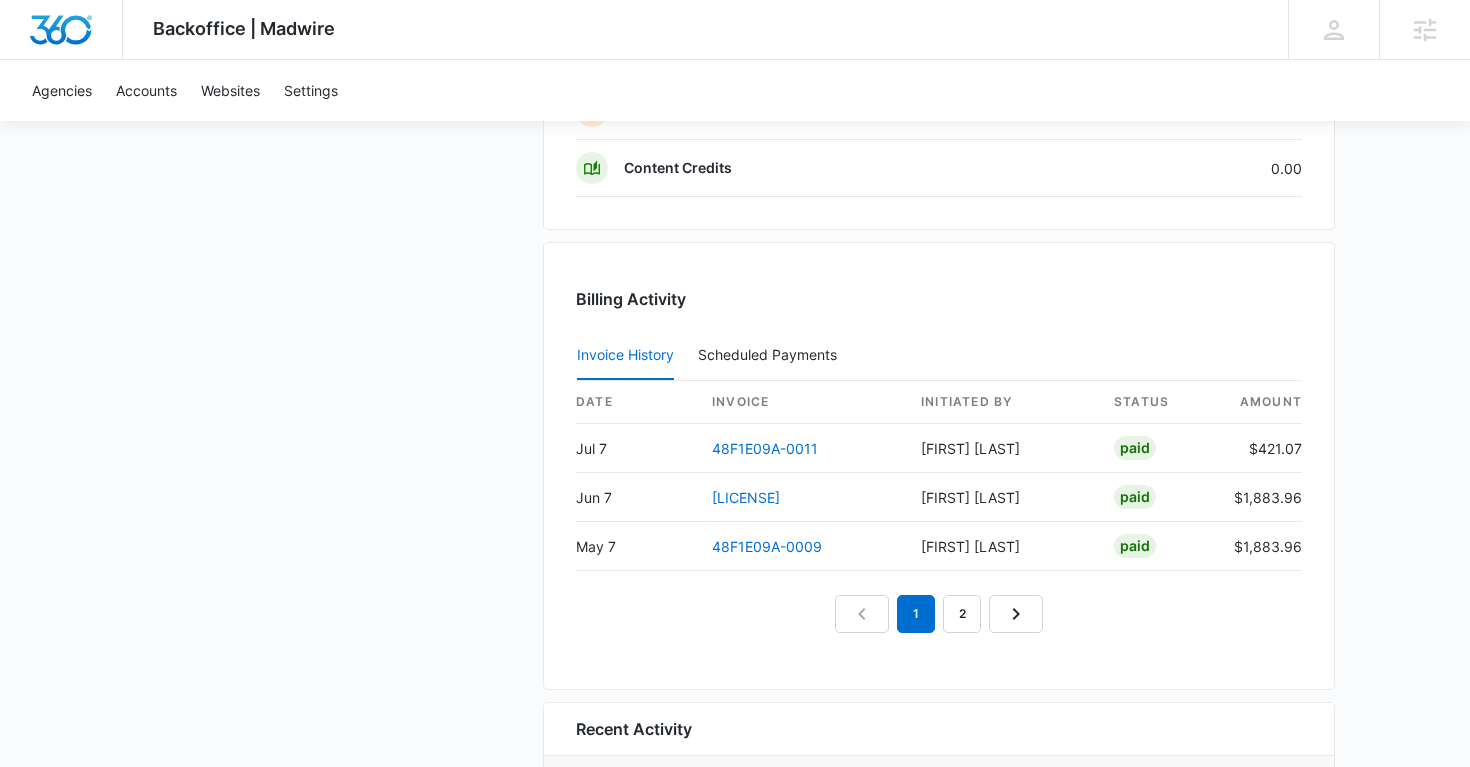 scroll, scrollTop: 1911, scrollLeft: 0, axis: vertical 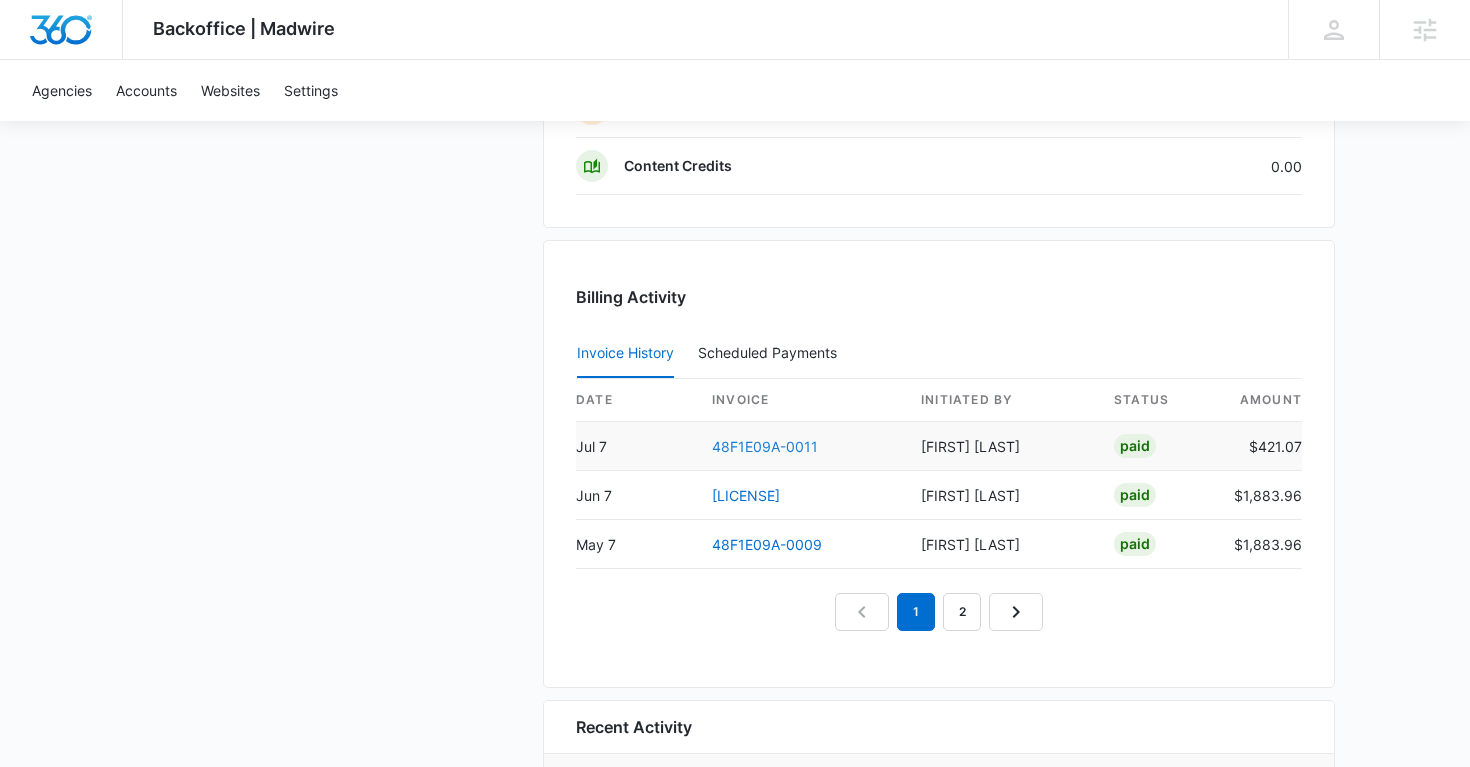 click on "48F1E09A-0011" at bounding box center [765, 446] 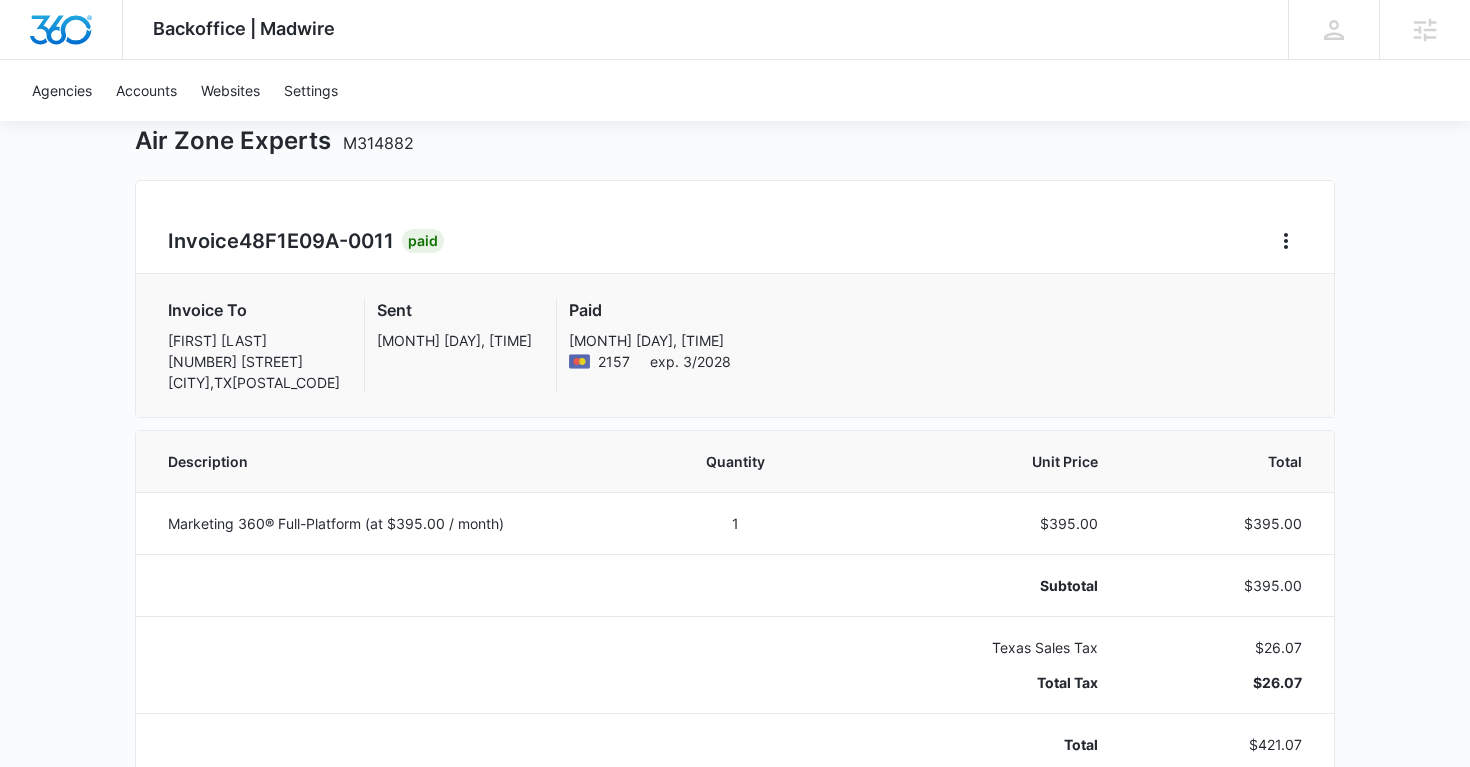 scroll, scrollTop: 2, scrollLeft: 0, axis: vertical 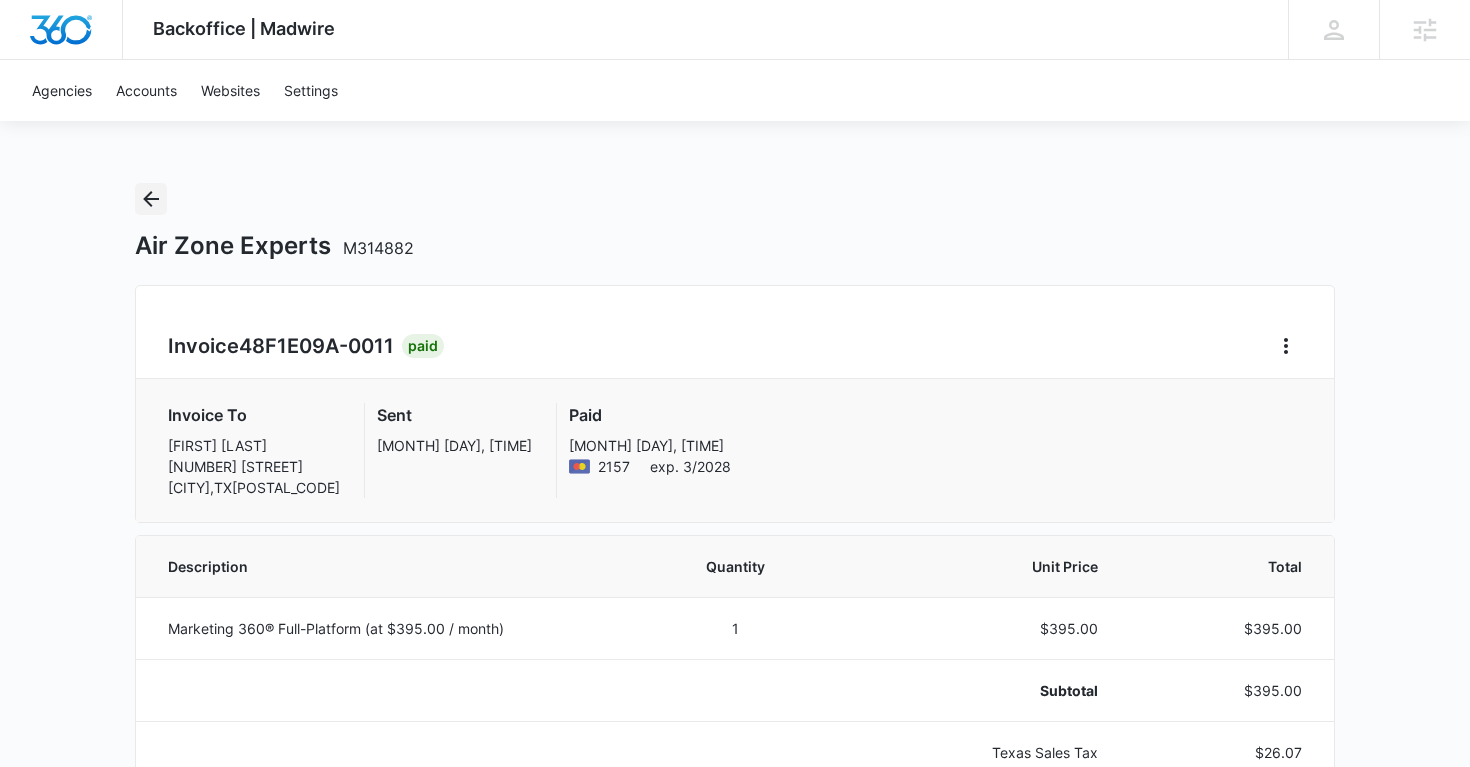 click 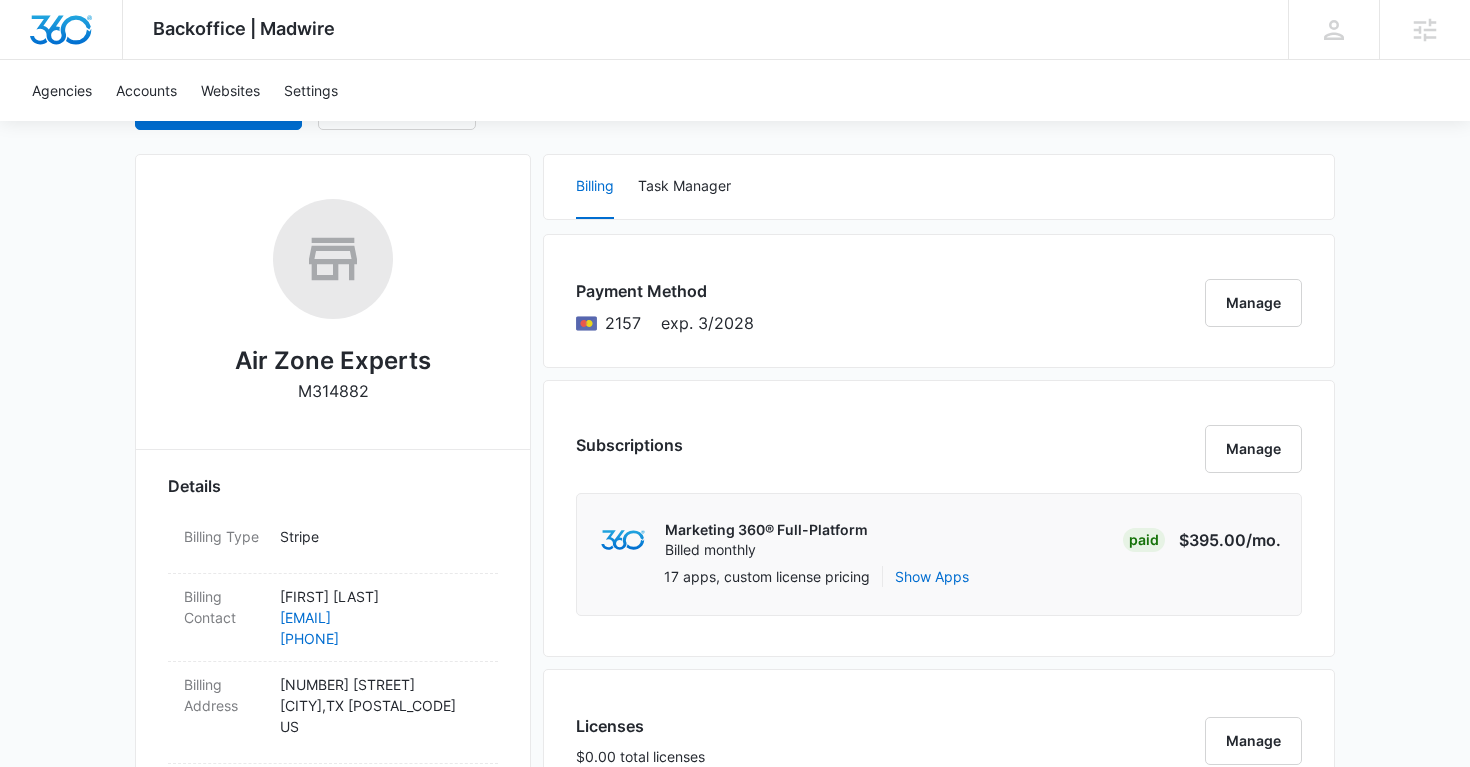 scroll, scrollTop: 502, scrollLeft: 0, axis: vertical 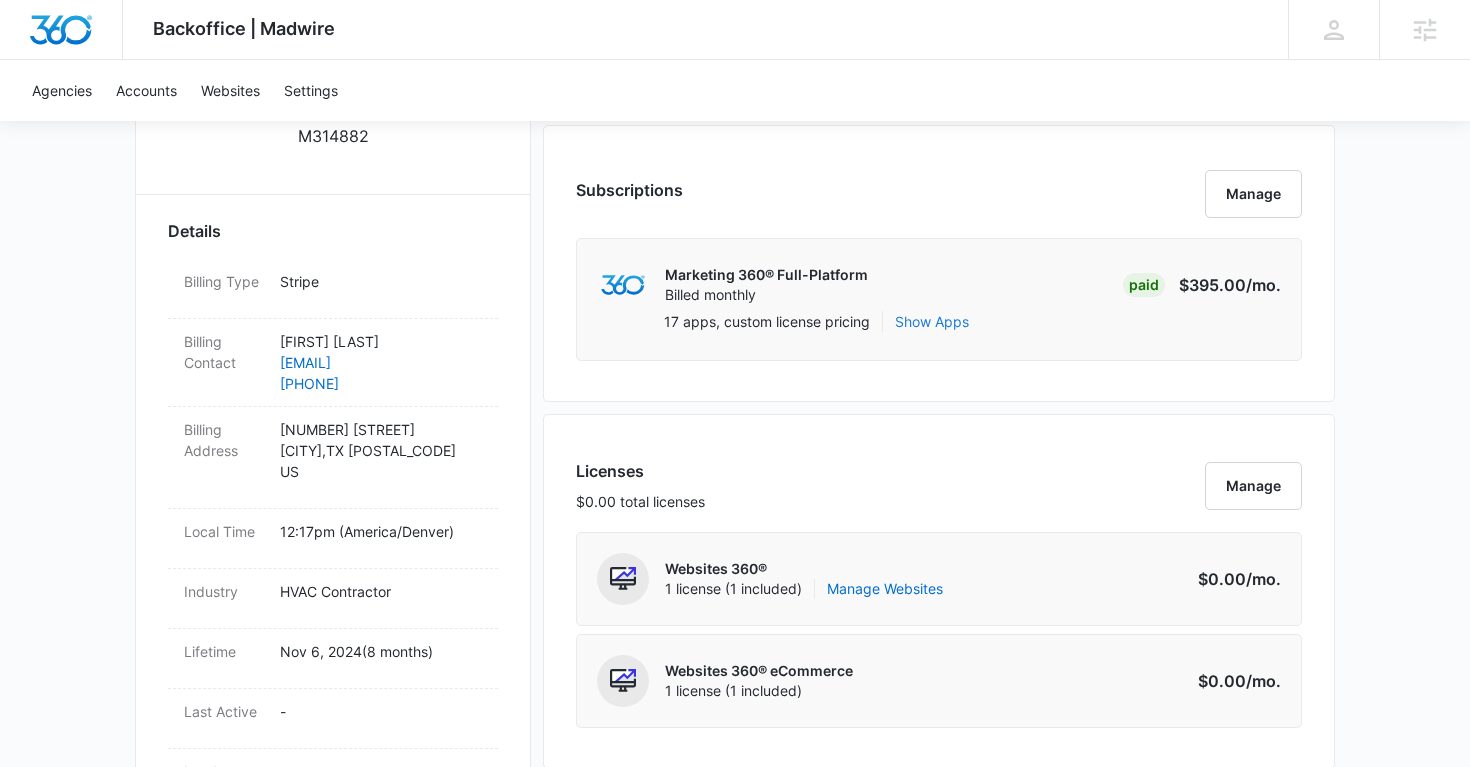 click on "Show Apps" at bounding box center (932, 321) 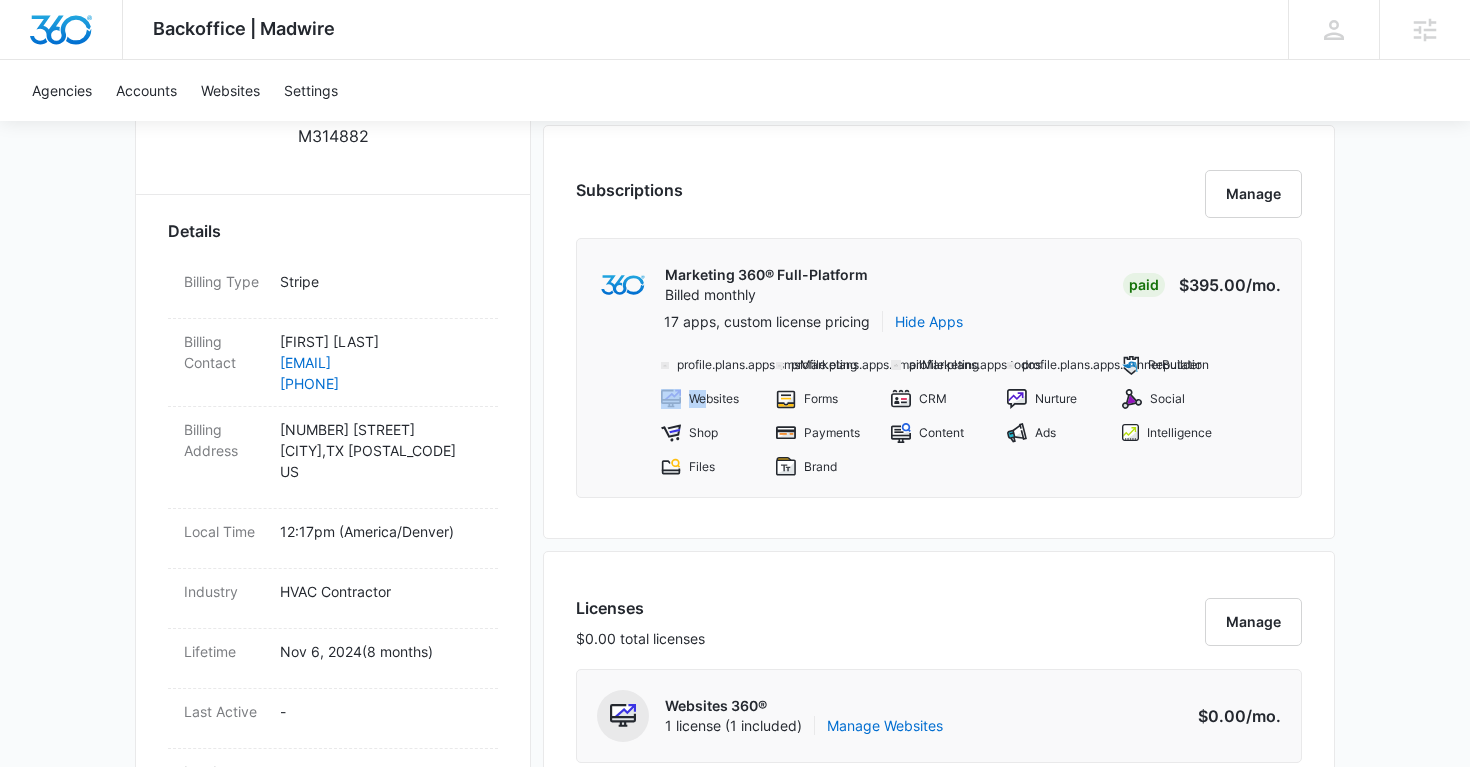 drag, startPoint x: 654, startPoint y: 394, endPoint x: 709, endPoint y: 394, distance: 55 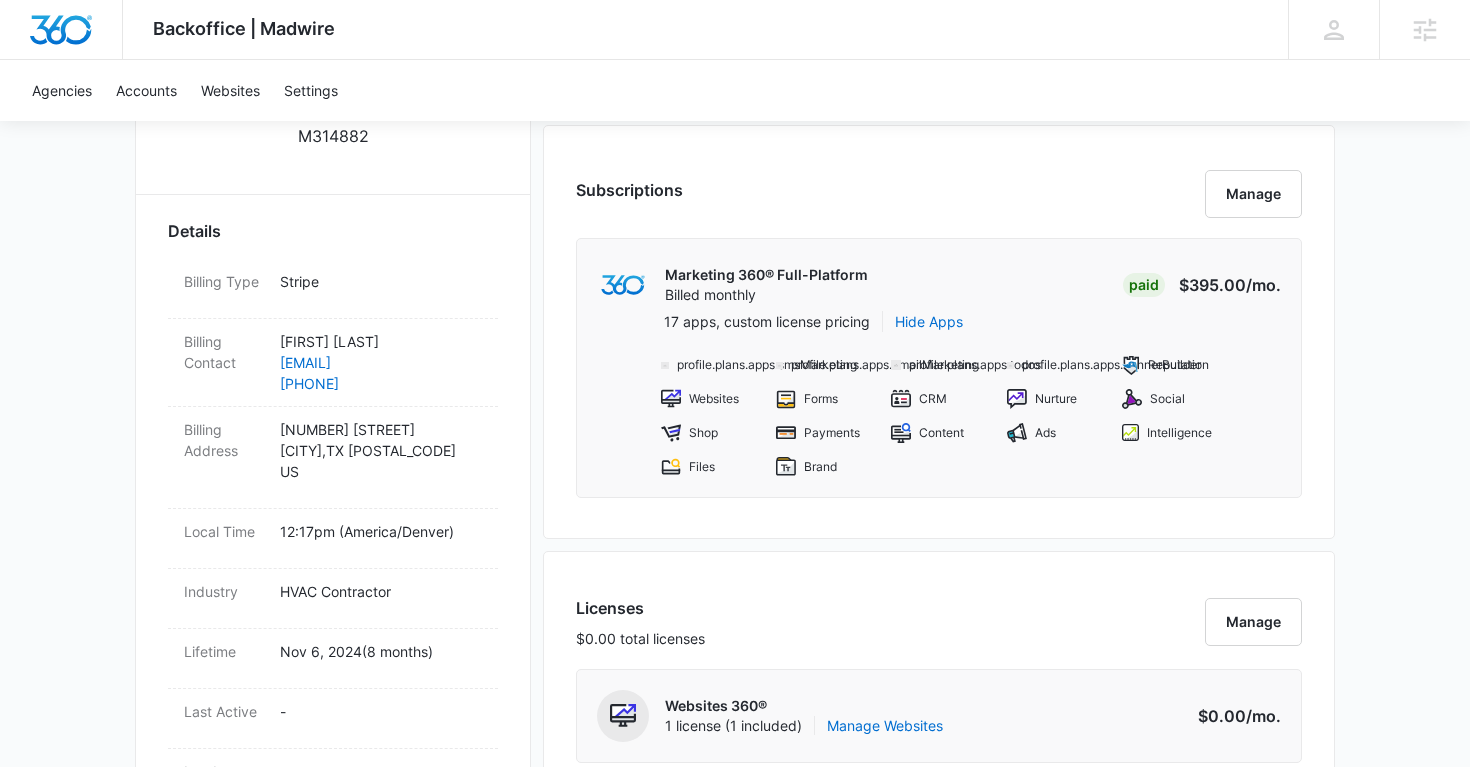 click on "profile.plans.apps.smsMarketing" at bounding box center [711, 365] 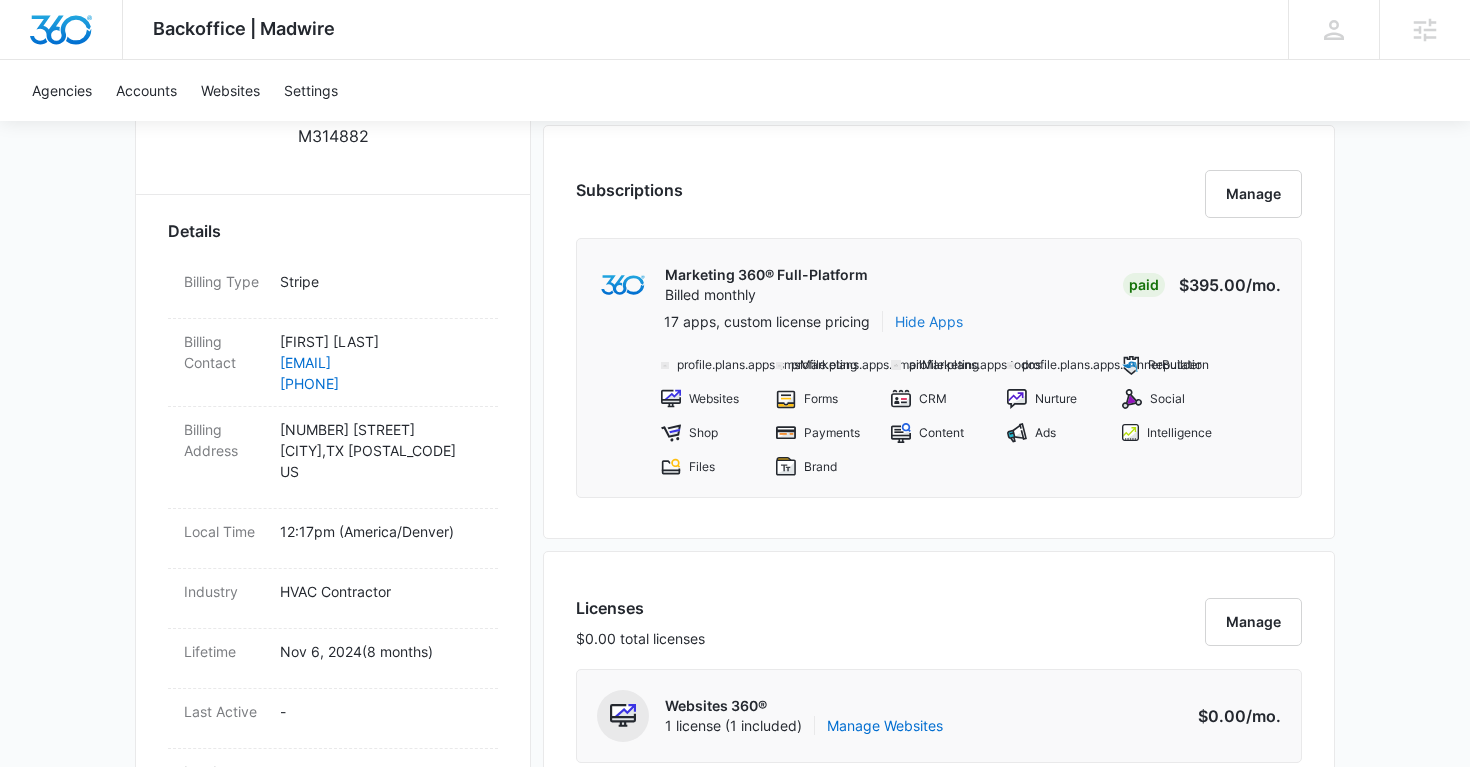 click on "Hide Apps" at bounding box center [929, 321] 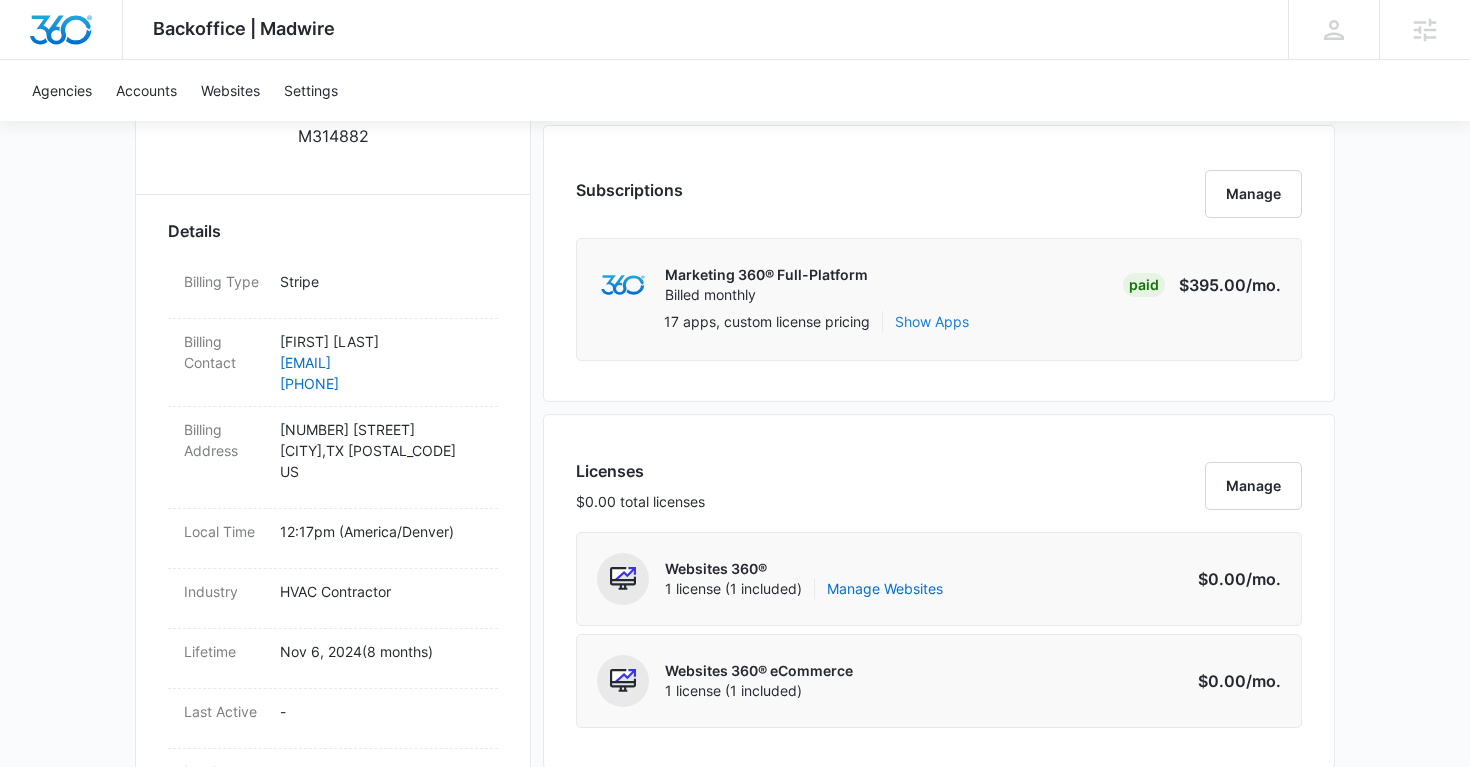 click on "Show Apps" at bounding box center [932, 321] 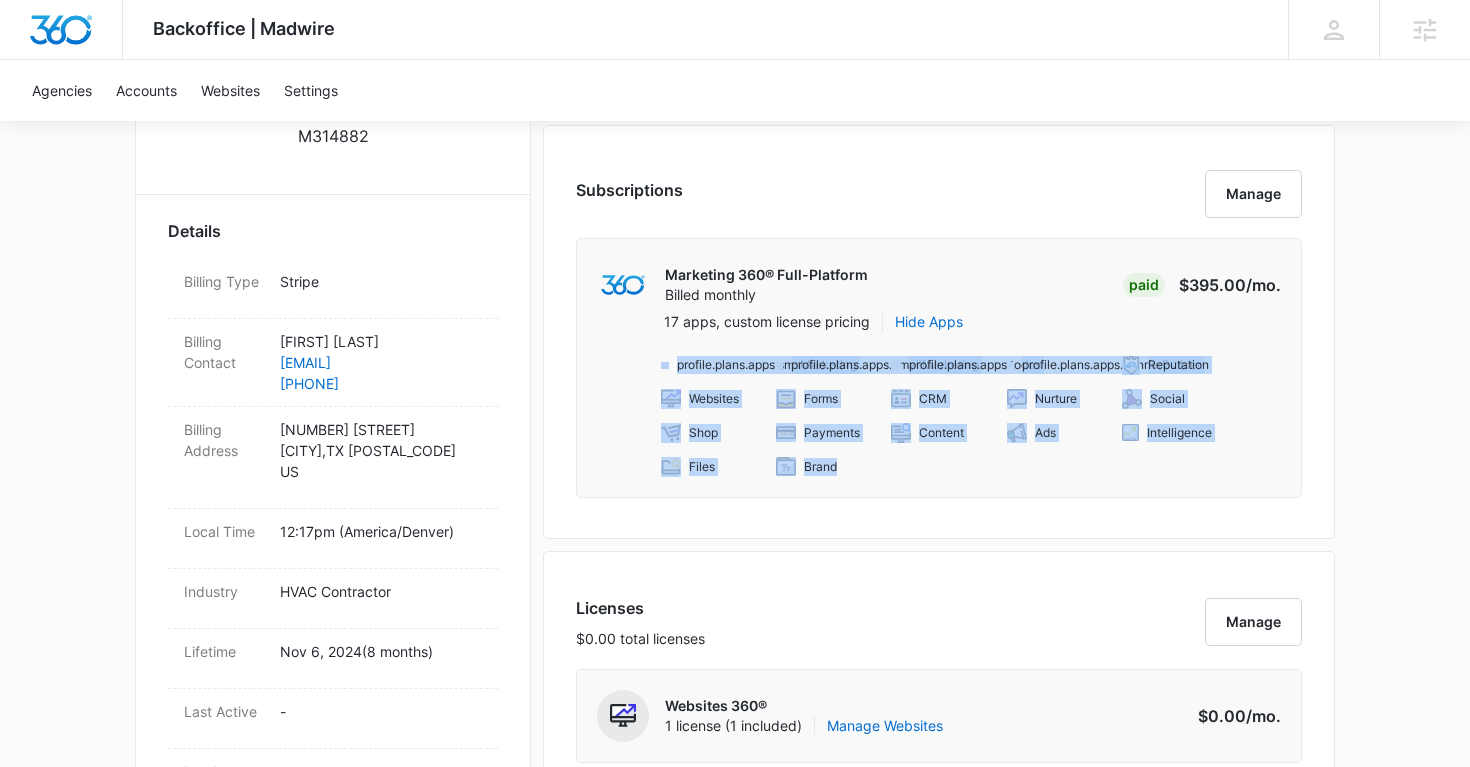 drag, startPoint x: 648, startPoint y: 364, endPoint x: 883, endPoint y: 514, distance: 278.79202 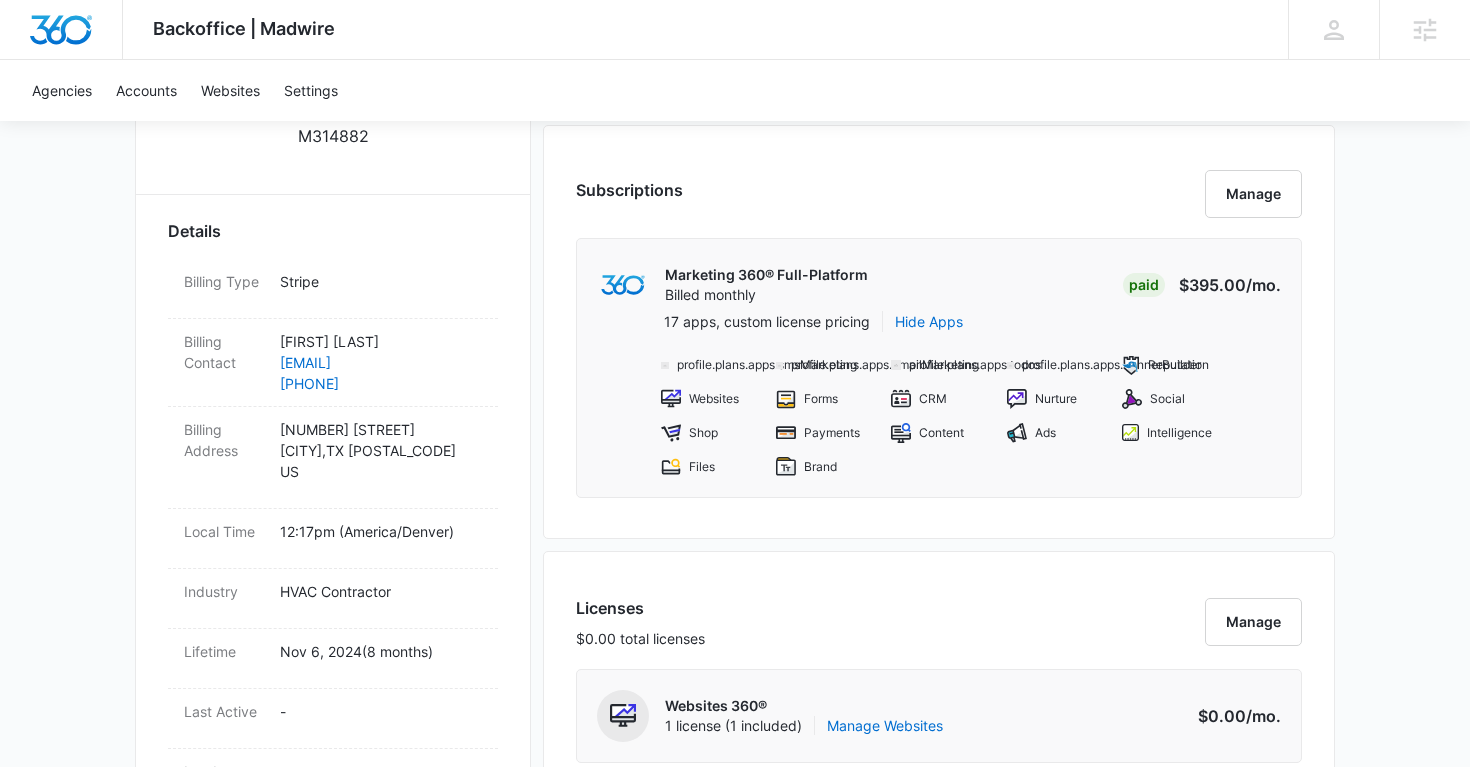 click on "Marketing 360® Full-Platform Billed monthly Paid $395.00 /mo. [NUMBER] apps, custom license pricing Hide Apps profile.plans.apps.smsMarketing profile.plans.apps.emailMarketing profile.plans.apps.todos profile.plans.apps.bannerBuilder Reputation Websites Forms CRM Nurture Social Shop Payments Content Ads Intelligence Files Brand" at bounding box center (939, 368) 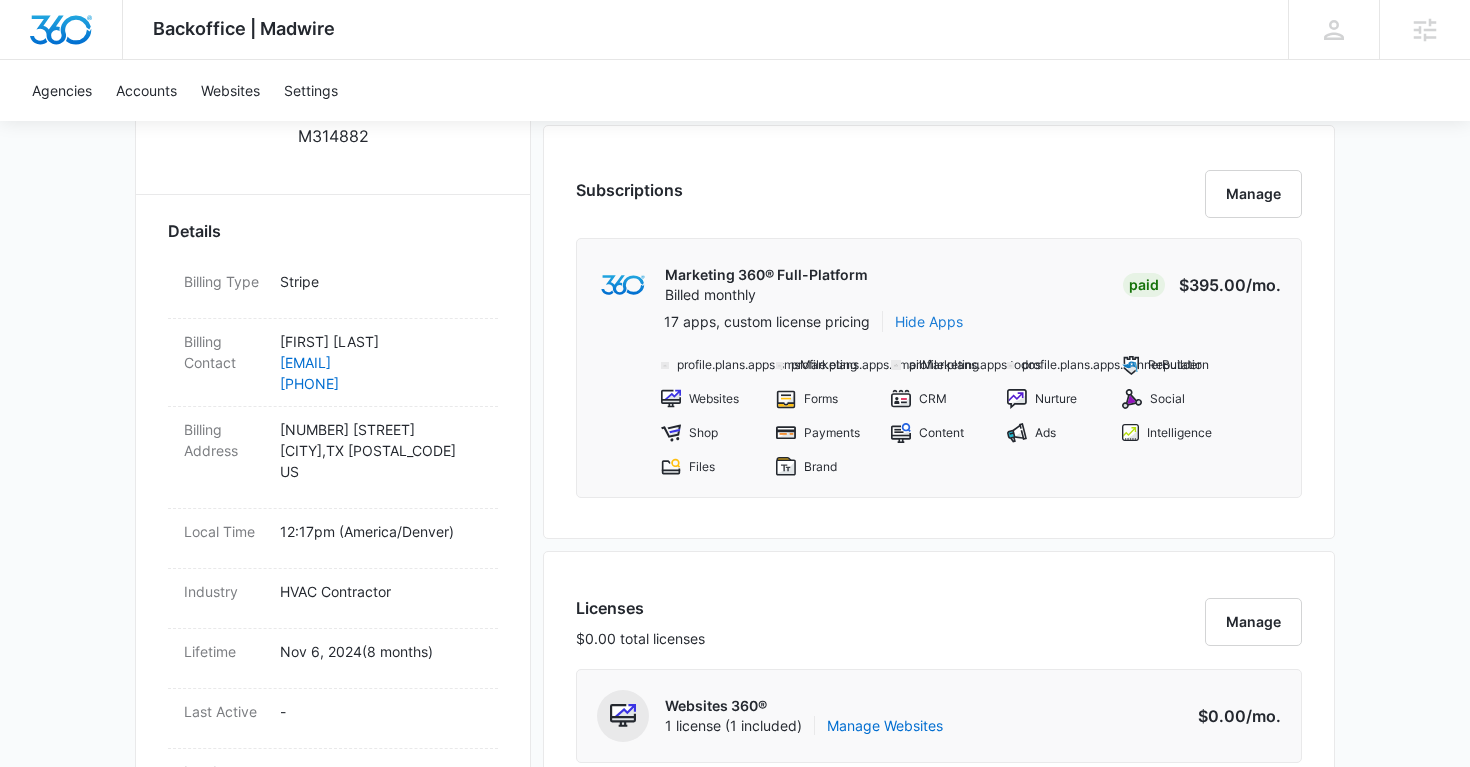 click on "Hide Apps" at bounding box center [929, 321] 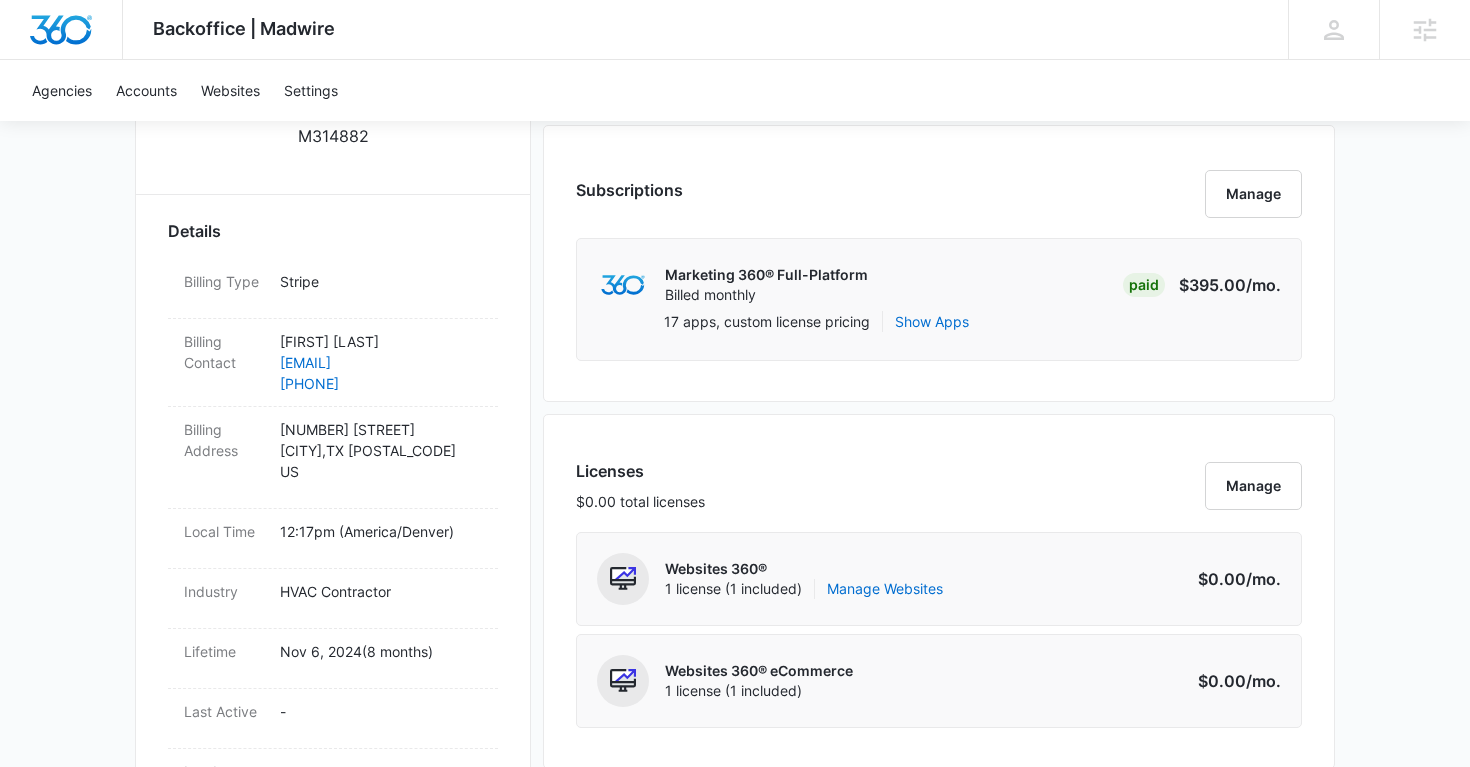 click on "[NUMBER] apps, custom license pricing Show Apps" at bounding box center (972, 325) 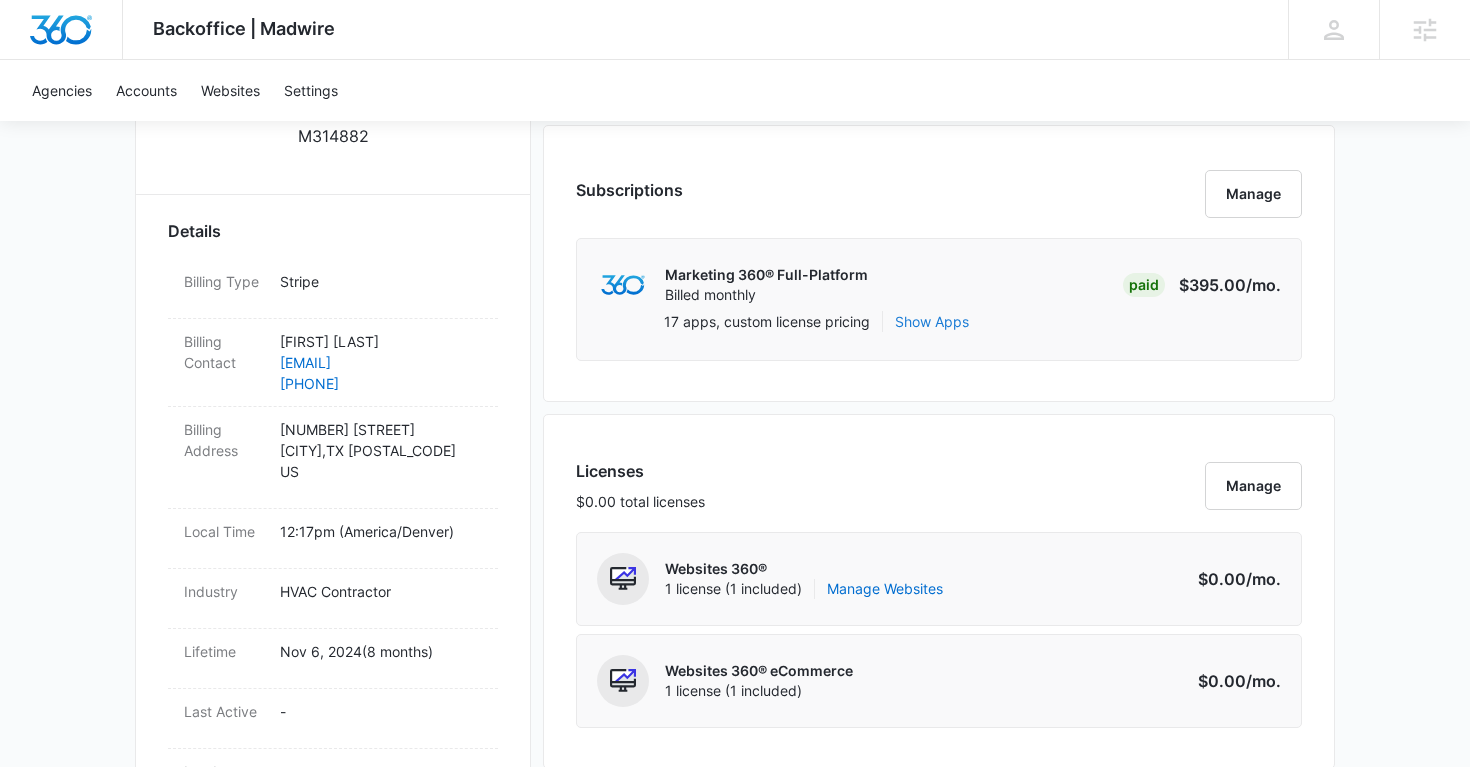 click on "Show Apps" at bounding box center [932, 321] 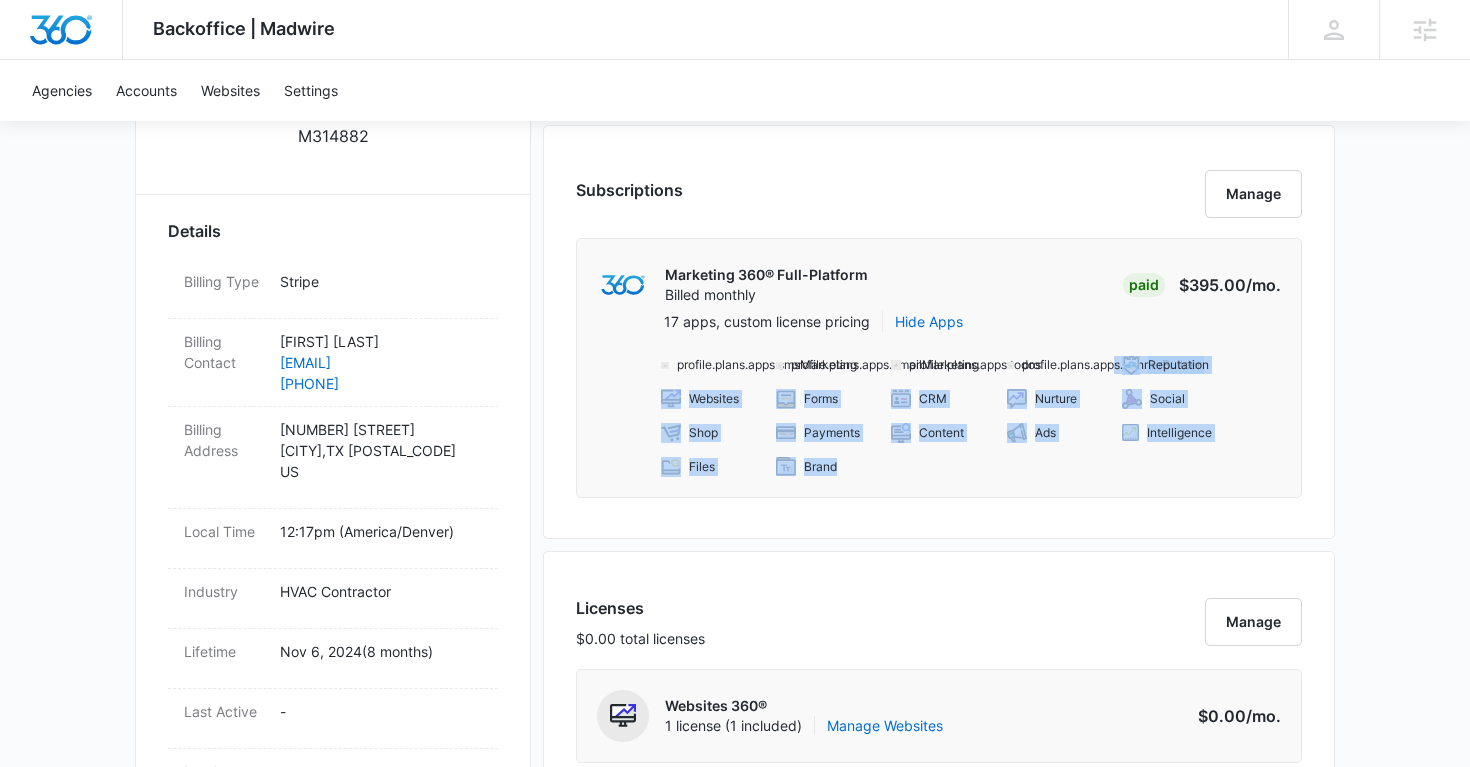 drag, startPoint x: 1118, startPoint y: 365, endPoint x: 883, endPoint y: 508, distance: 275.08908 